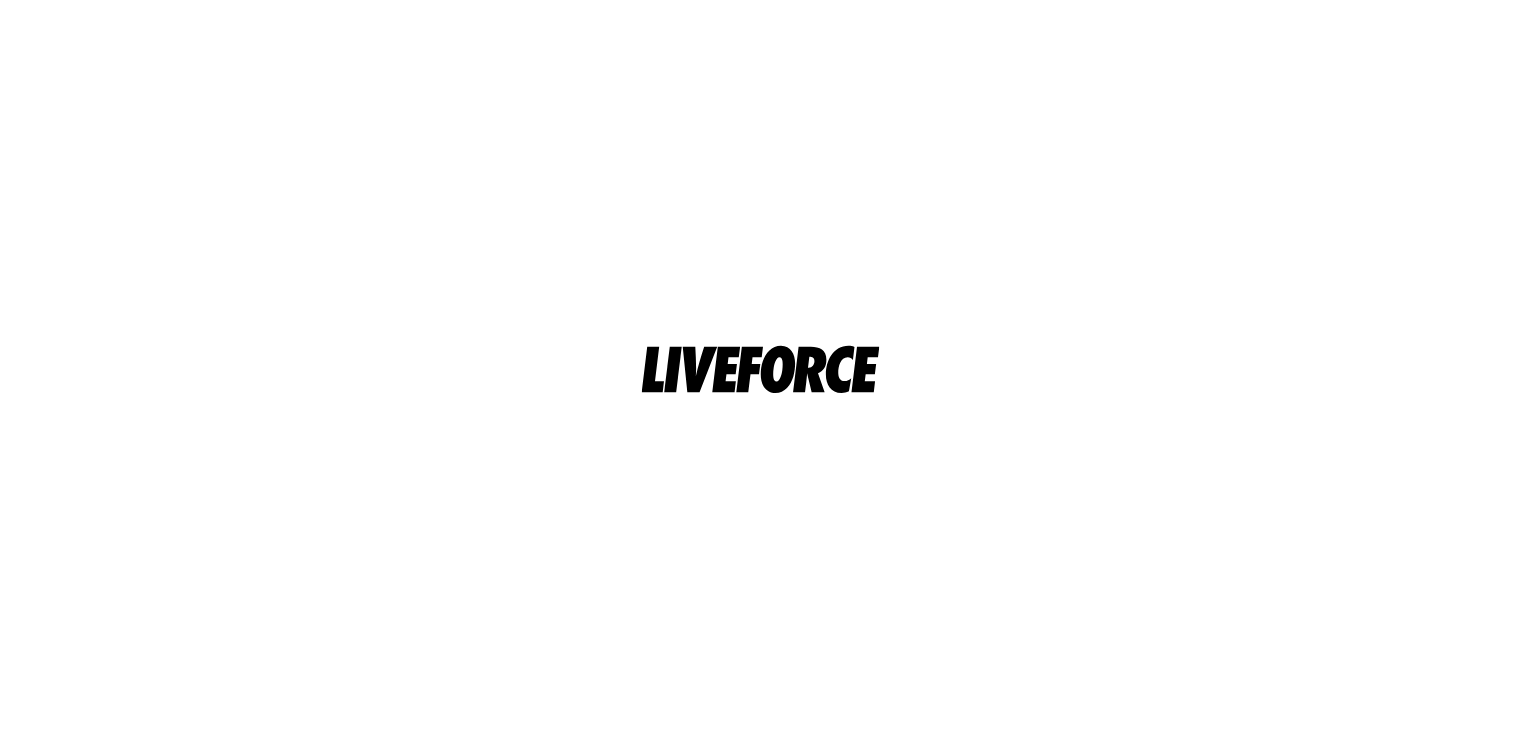 scroll, scrollTop: 0, scrollLeft: 0, axis: both 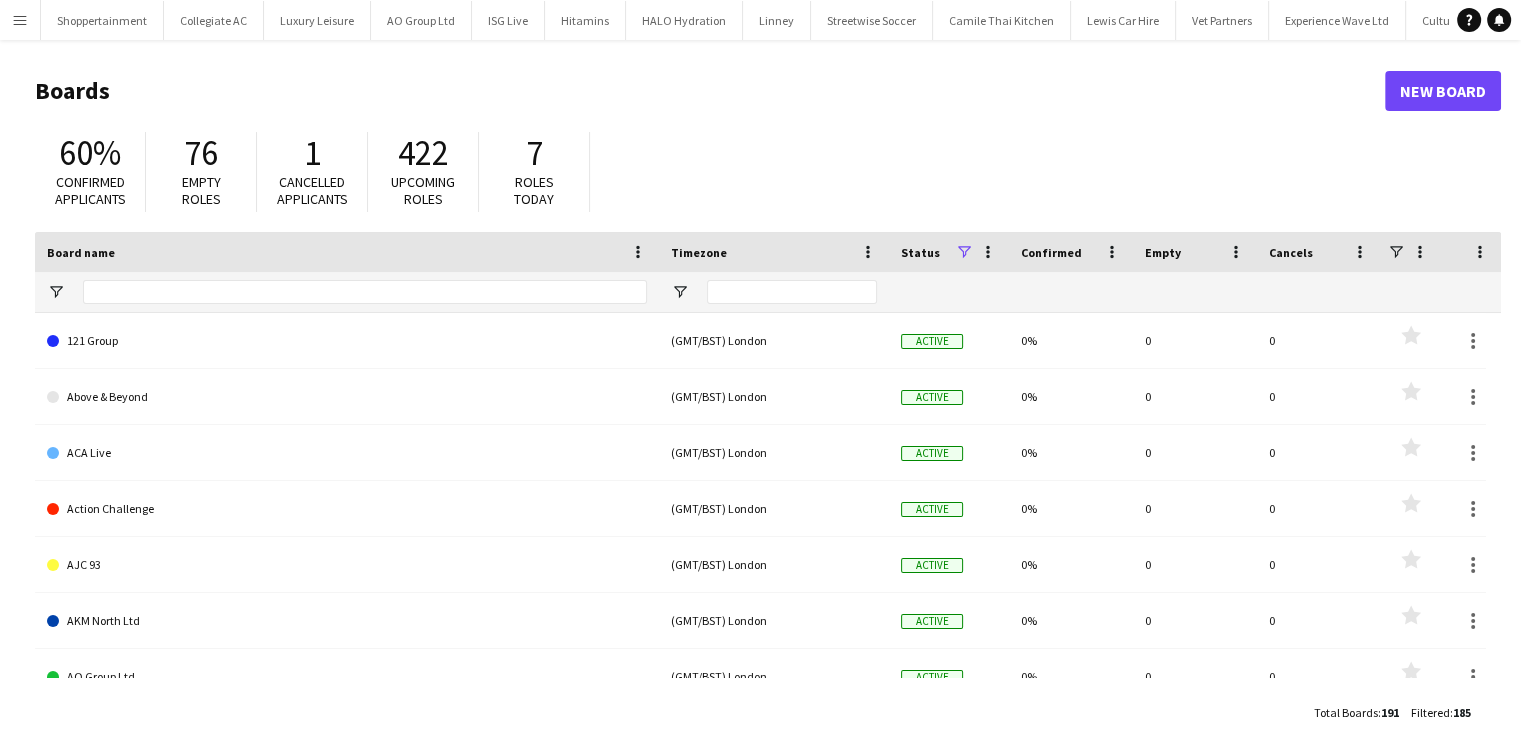 click on "Menu" at bounding box center [20, 20] 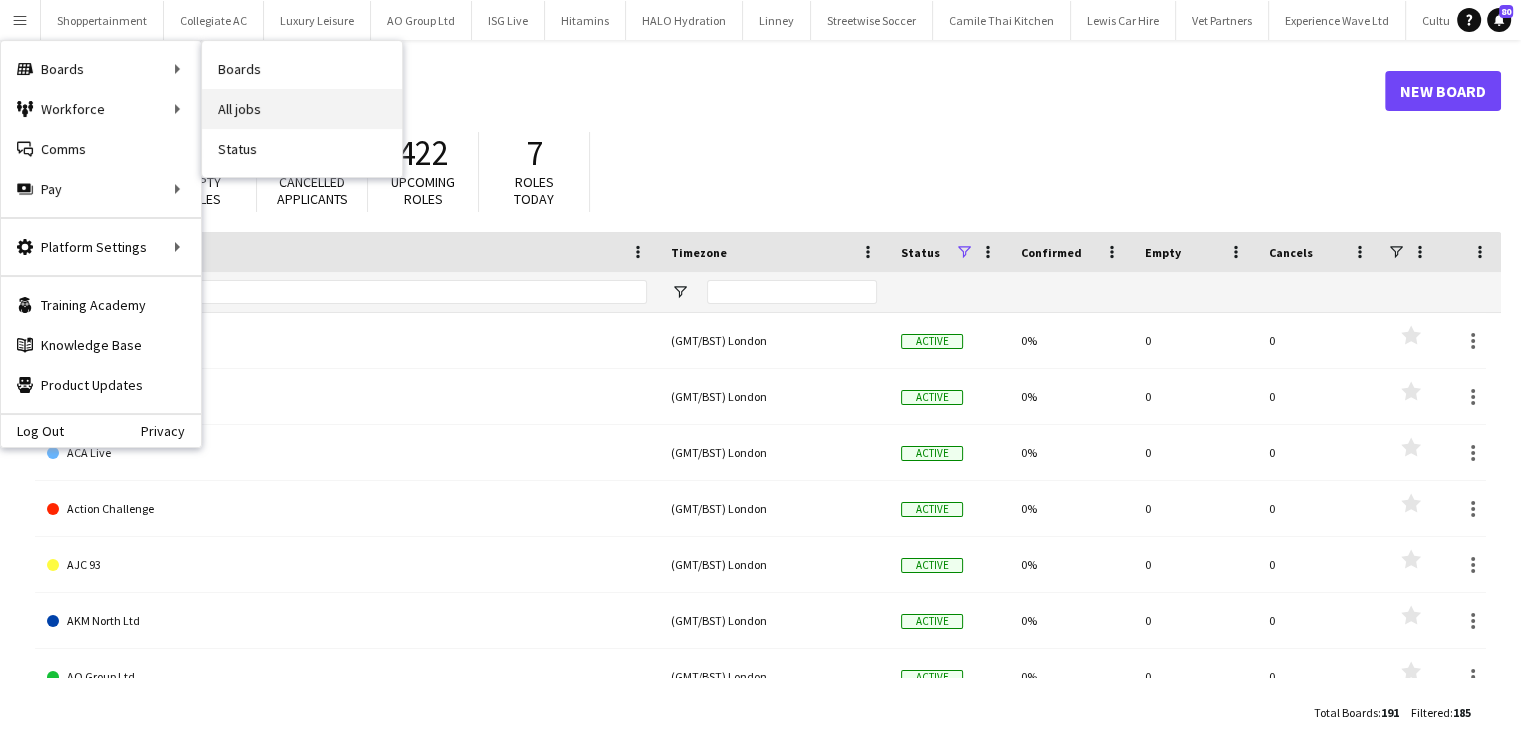 click on "All jobs" at bounding box center (302, 109) 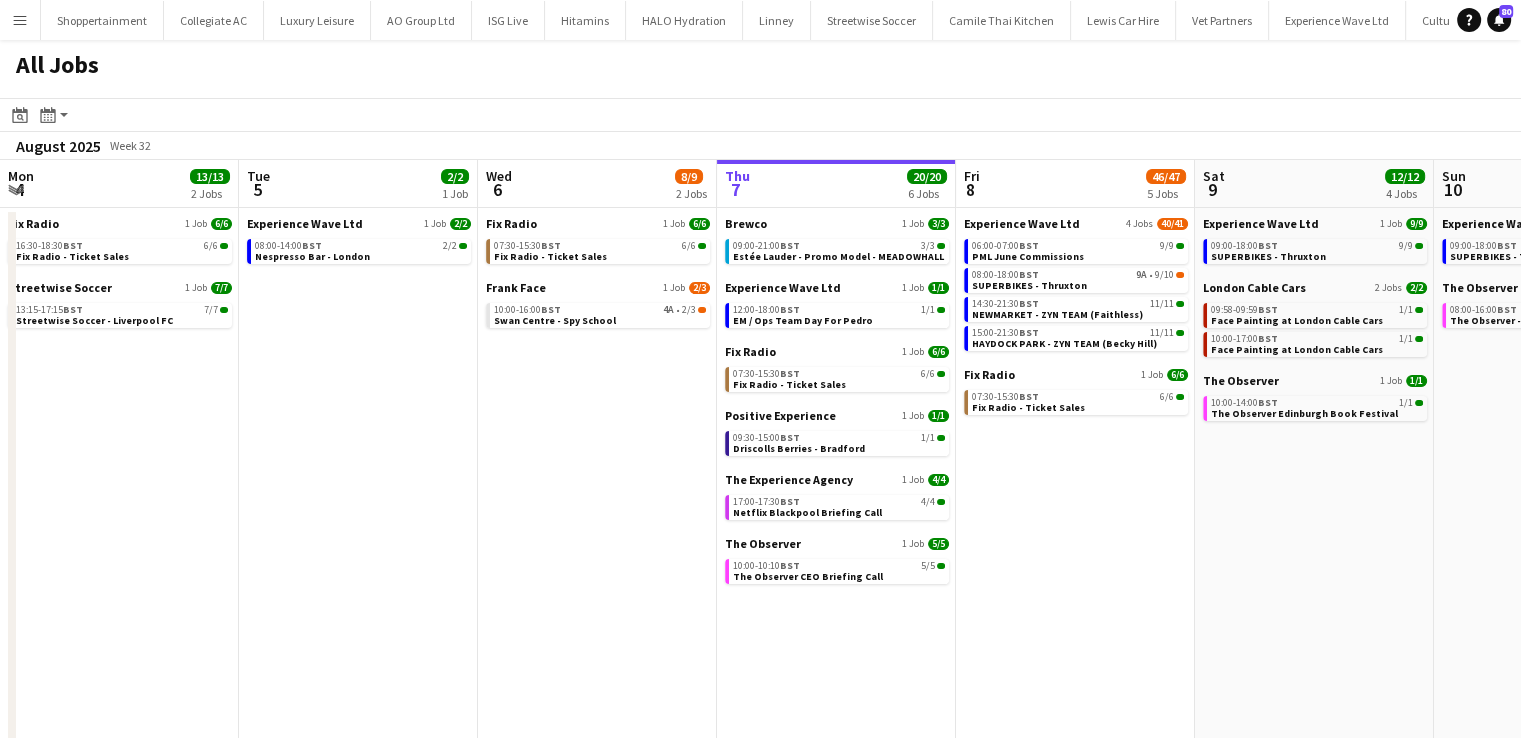 scroll, scrollTop: 0, scrollLeft: 478, axis: horizontal 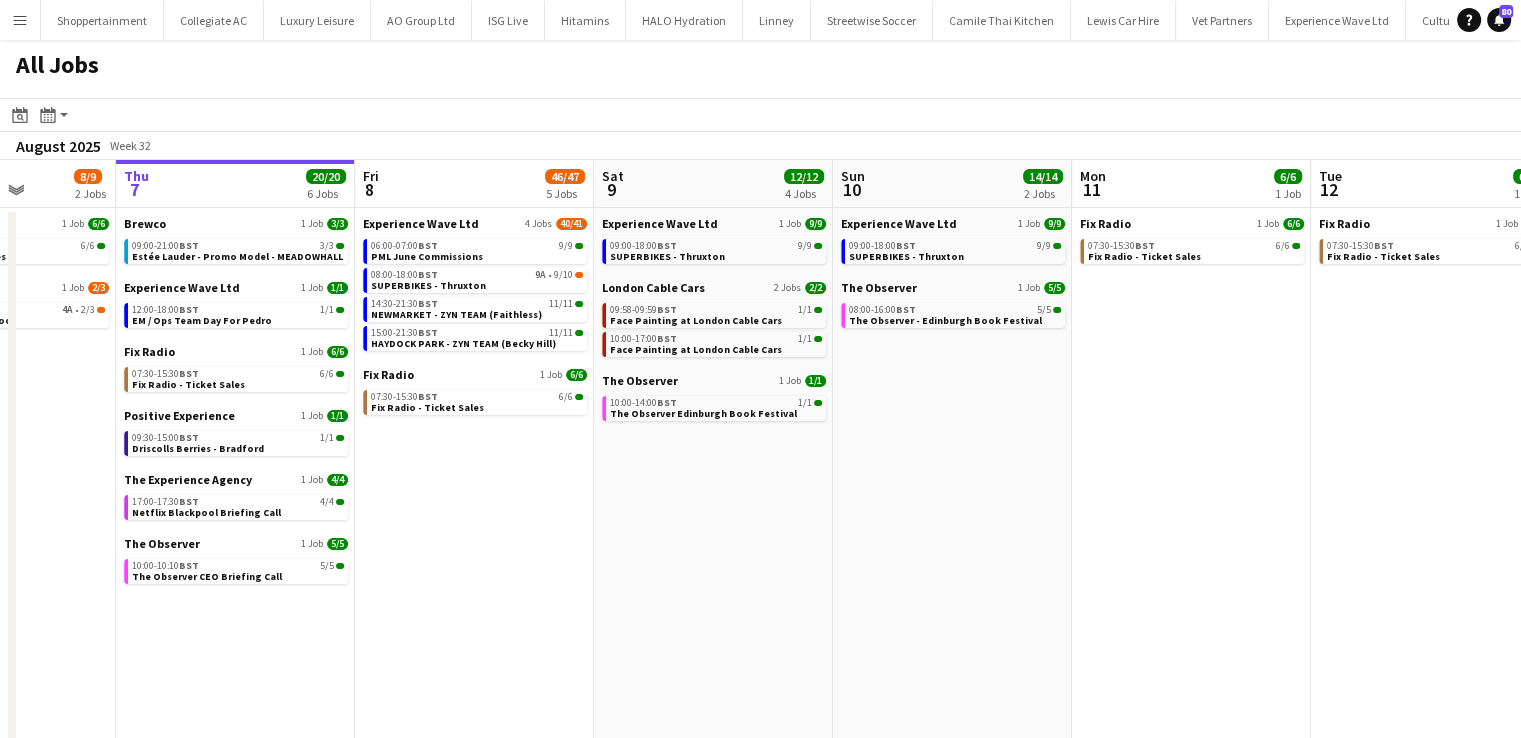 drag, startPoint x: 879, startPoint y: 523, endPoint x: 756, endPoint y: 508, distance: 123.911255 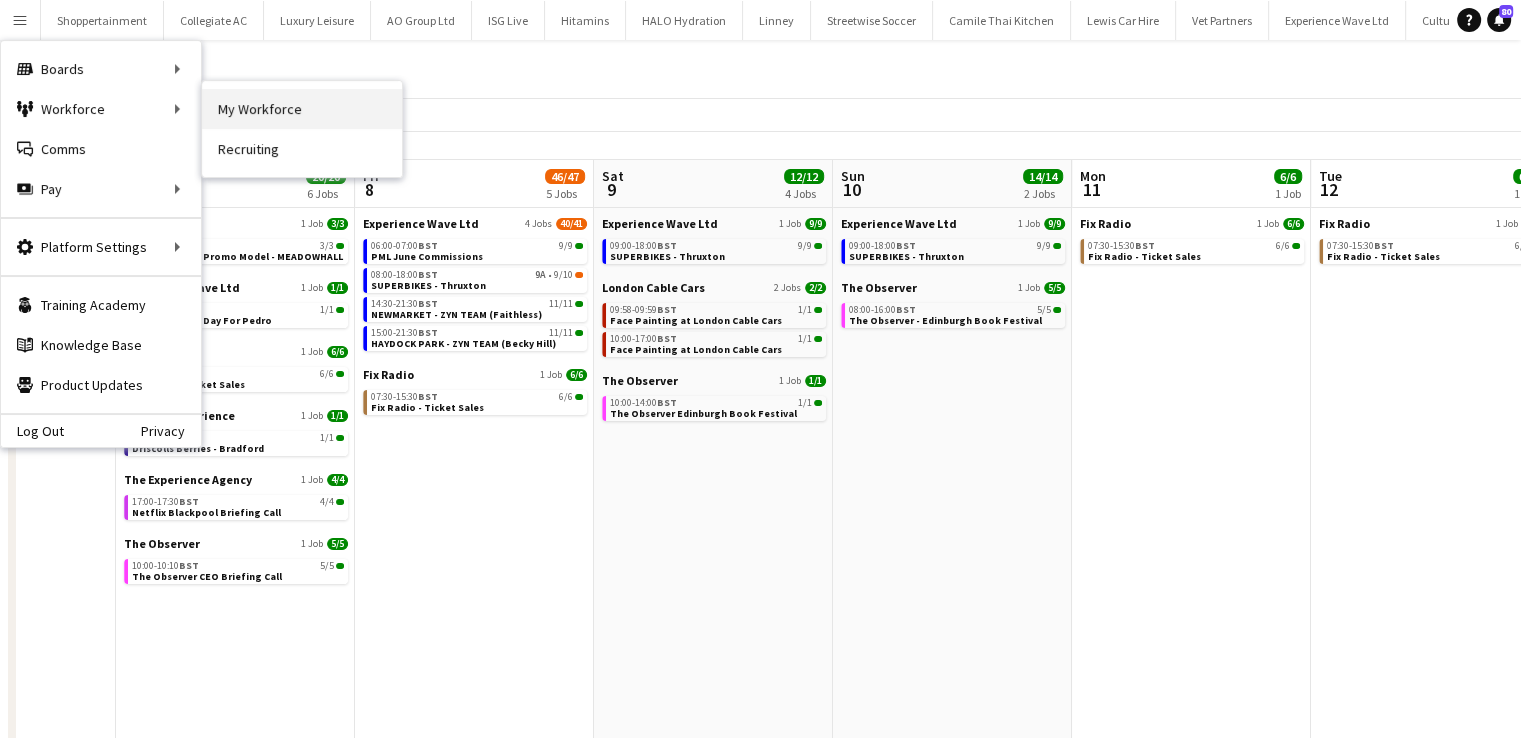 click on "My Workforce" at bounding box center (302, 109) 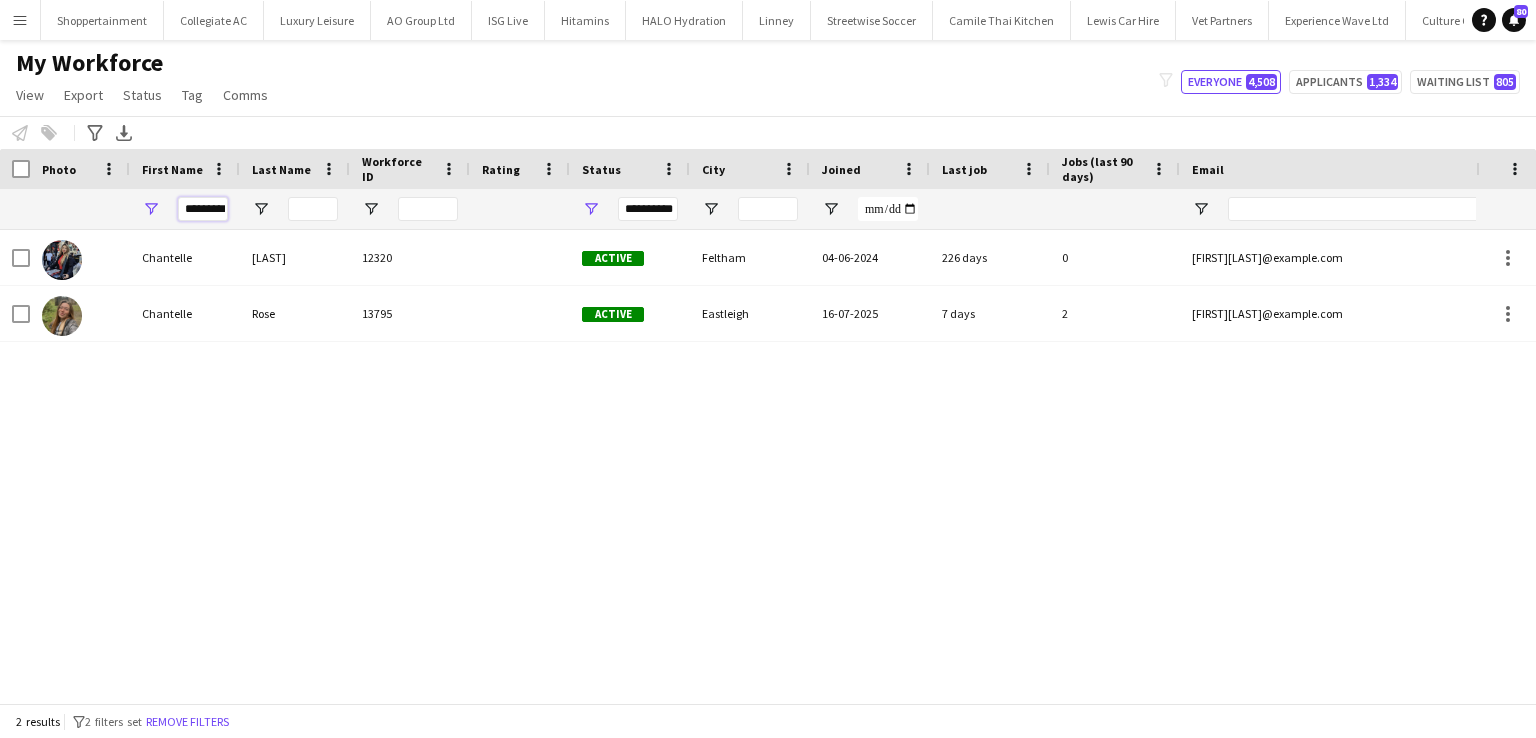 click on "*********" at bounding box center [203, 209] 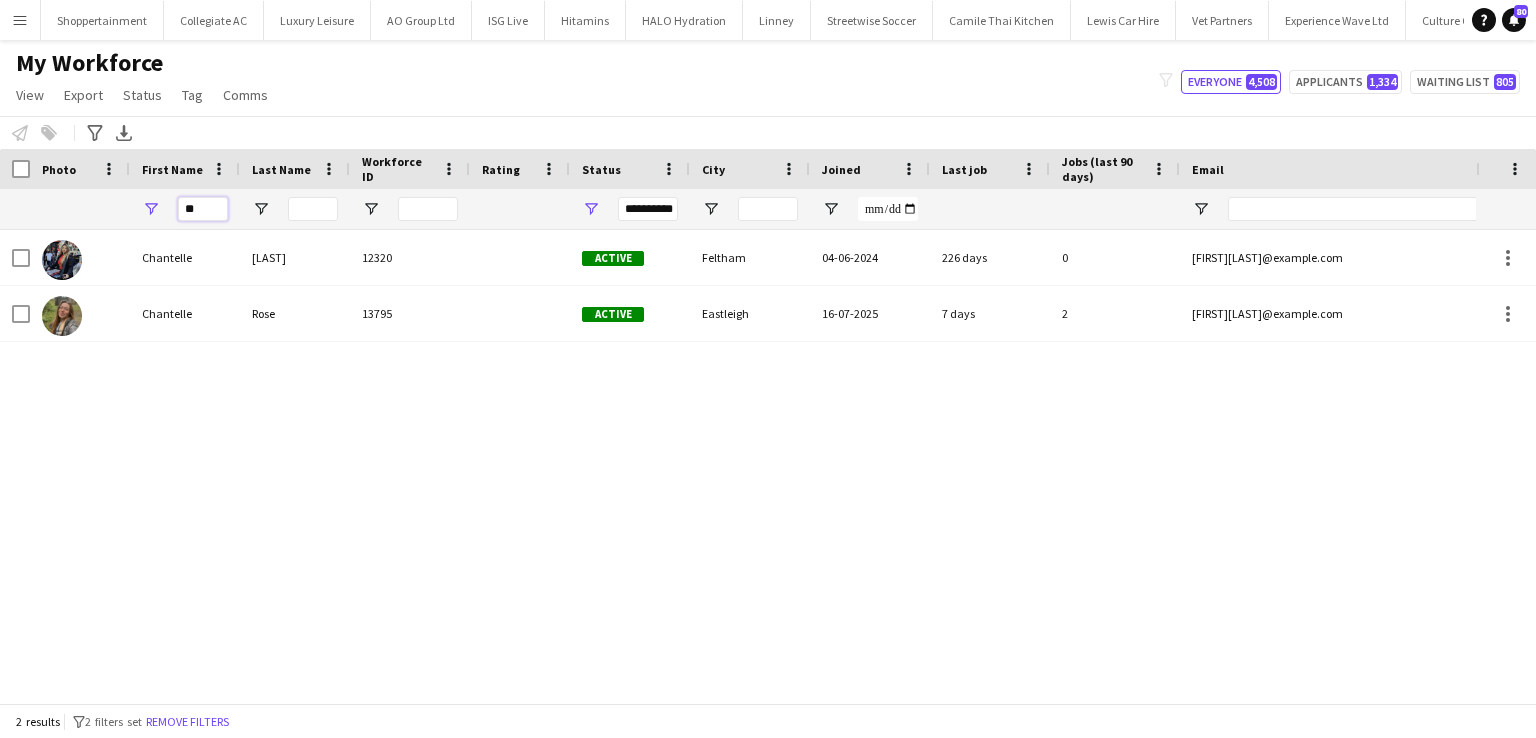 type on "*" 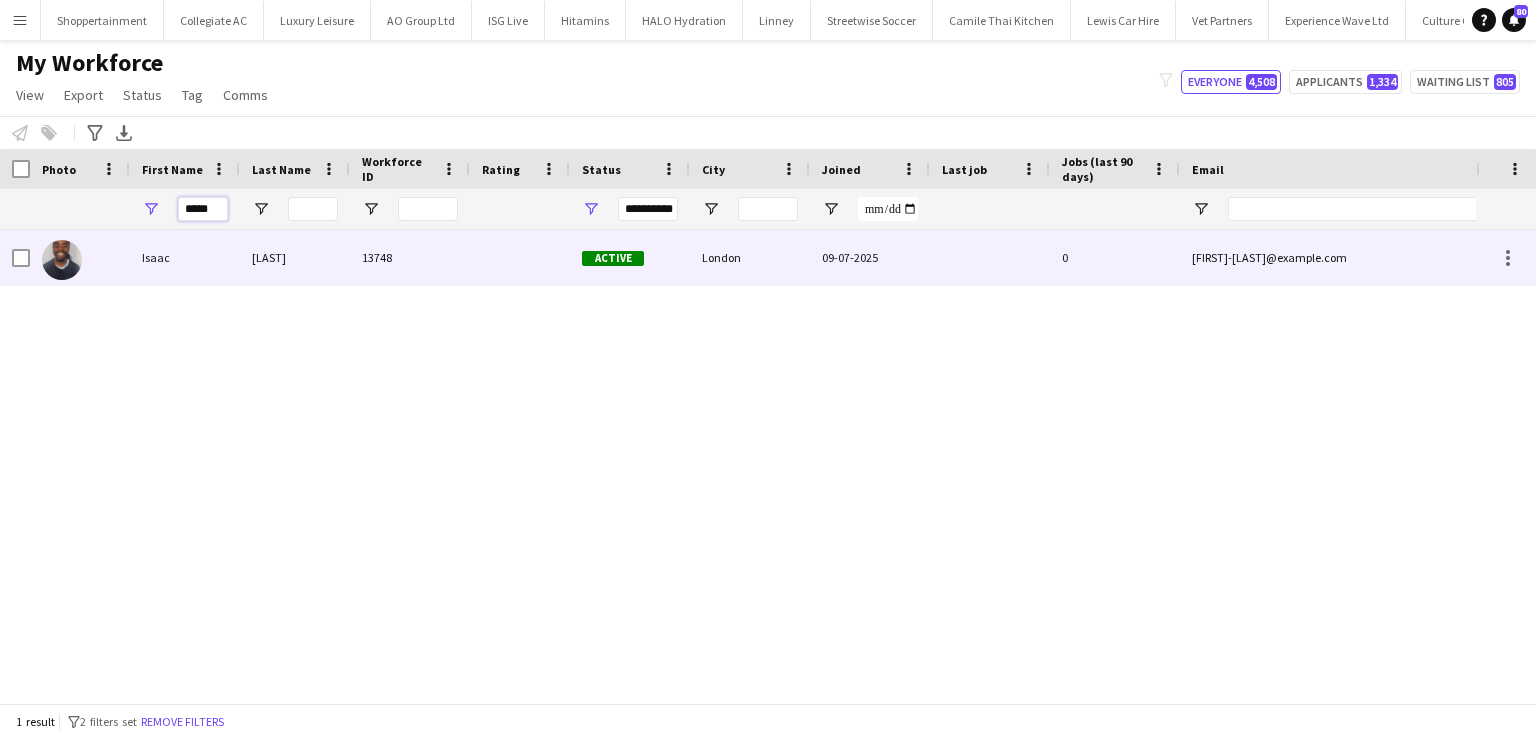 type on "*****" 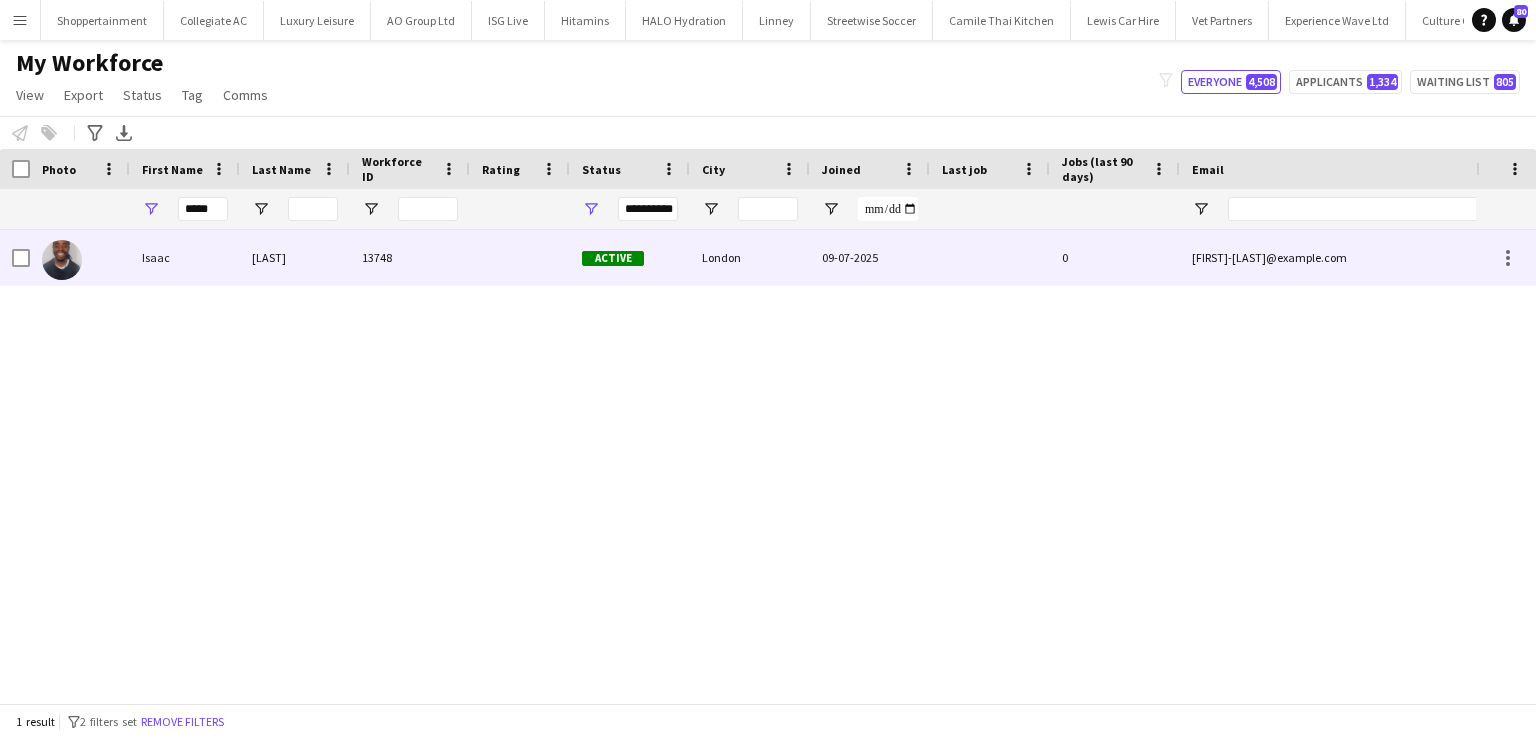 click on "Isaac" at bounding box center (185, 257) 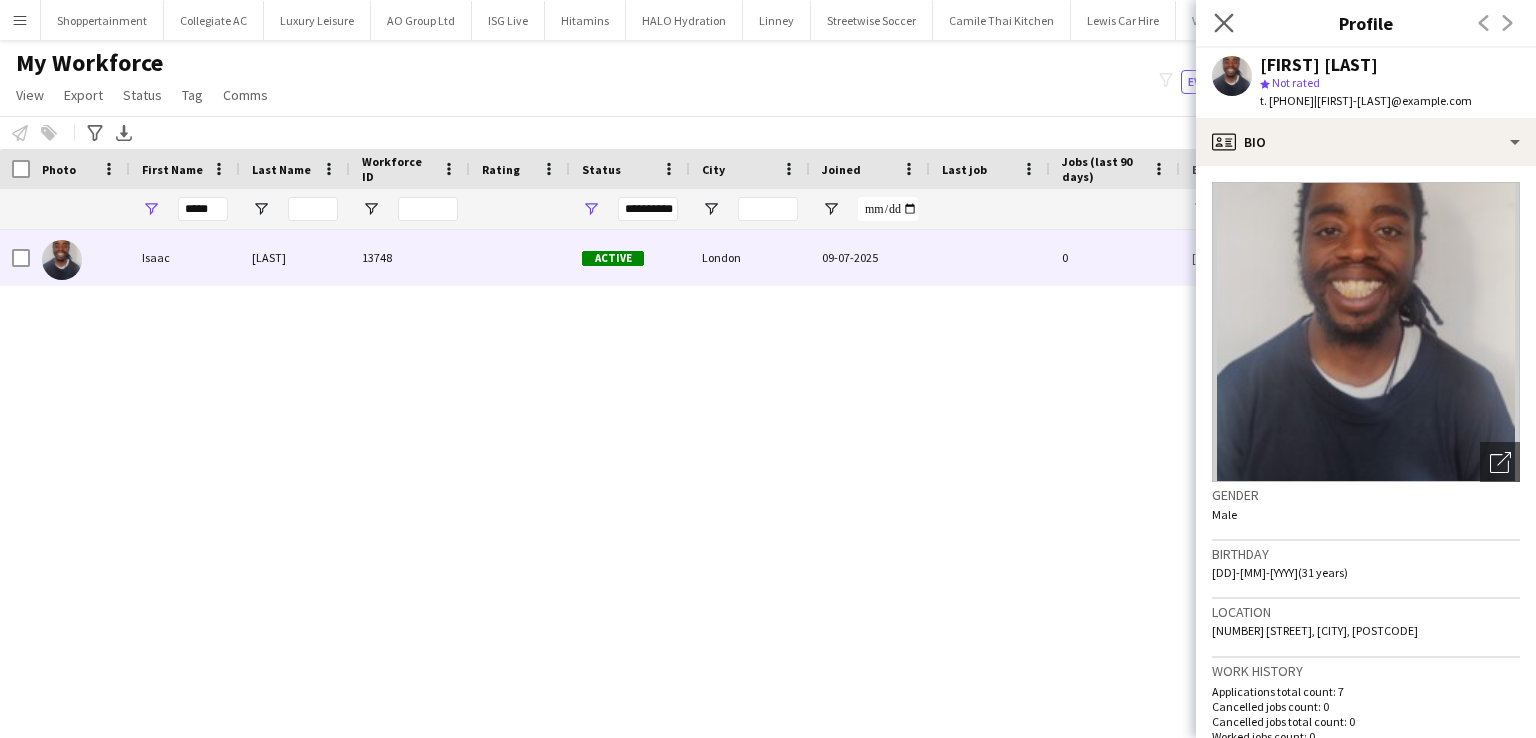 click on "Close pop-in" 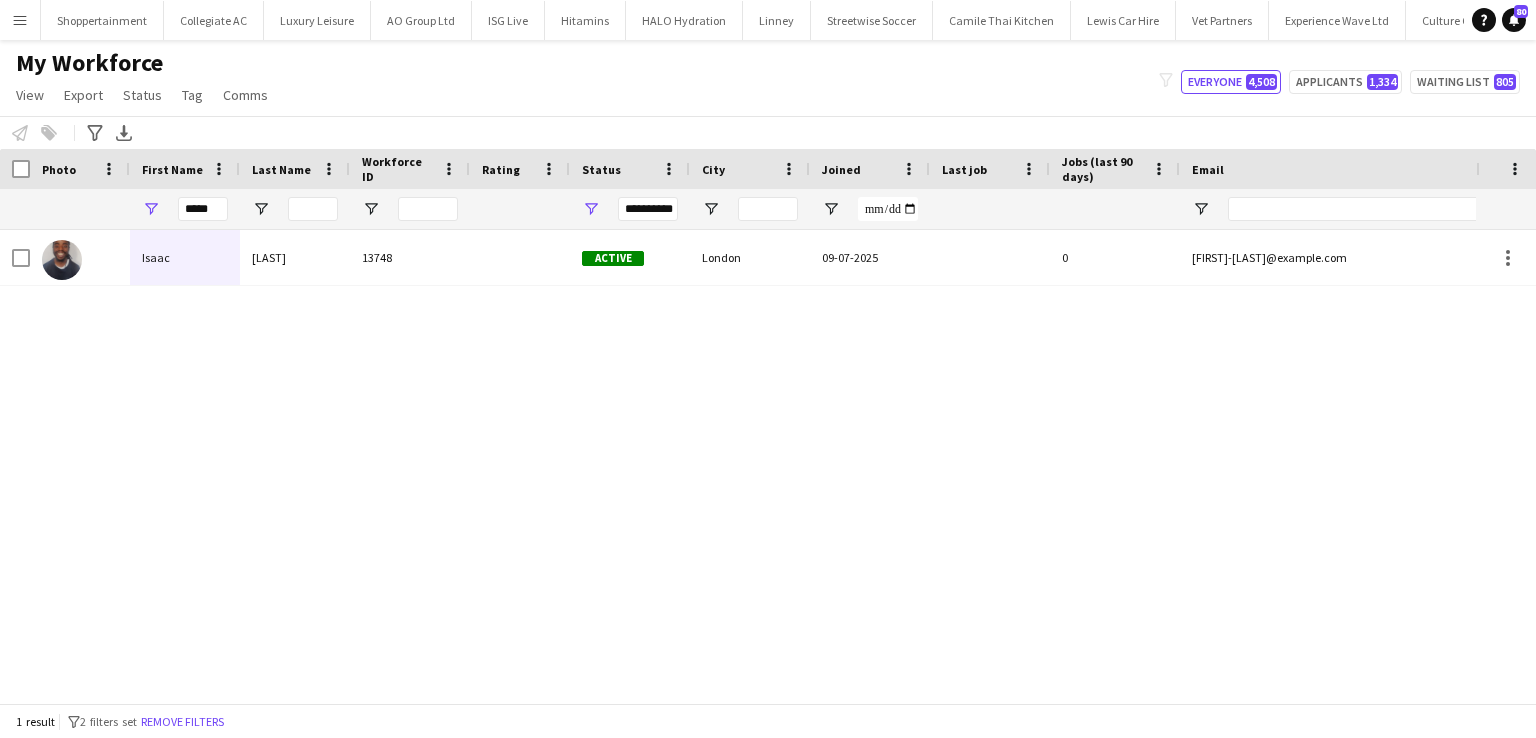click on "Menu" at bounding box center (20, 20) 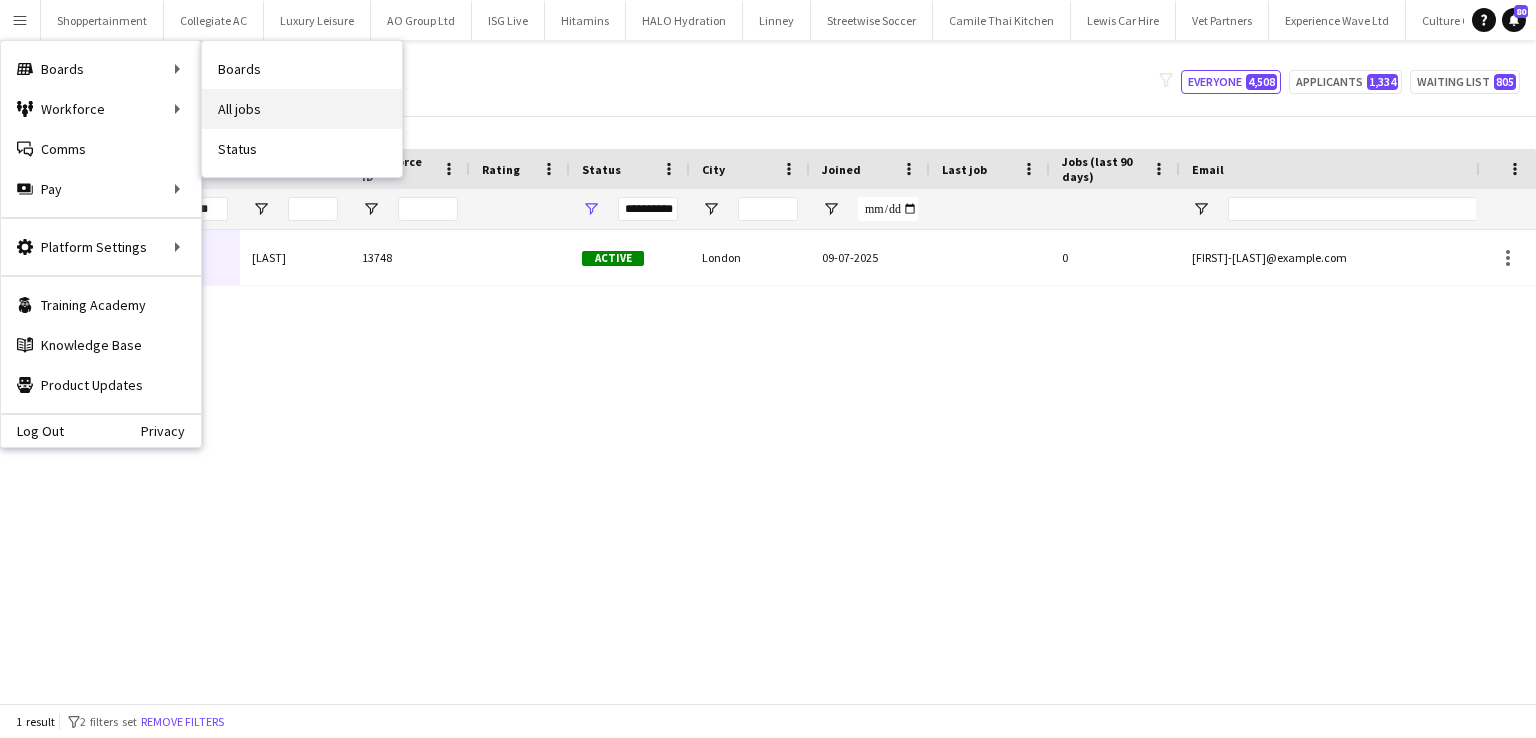 click on "All jobs" at bounding box center (302, 109) 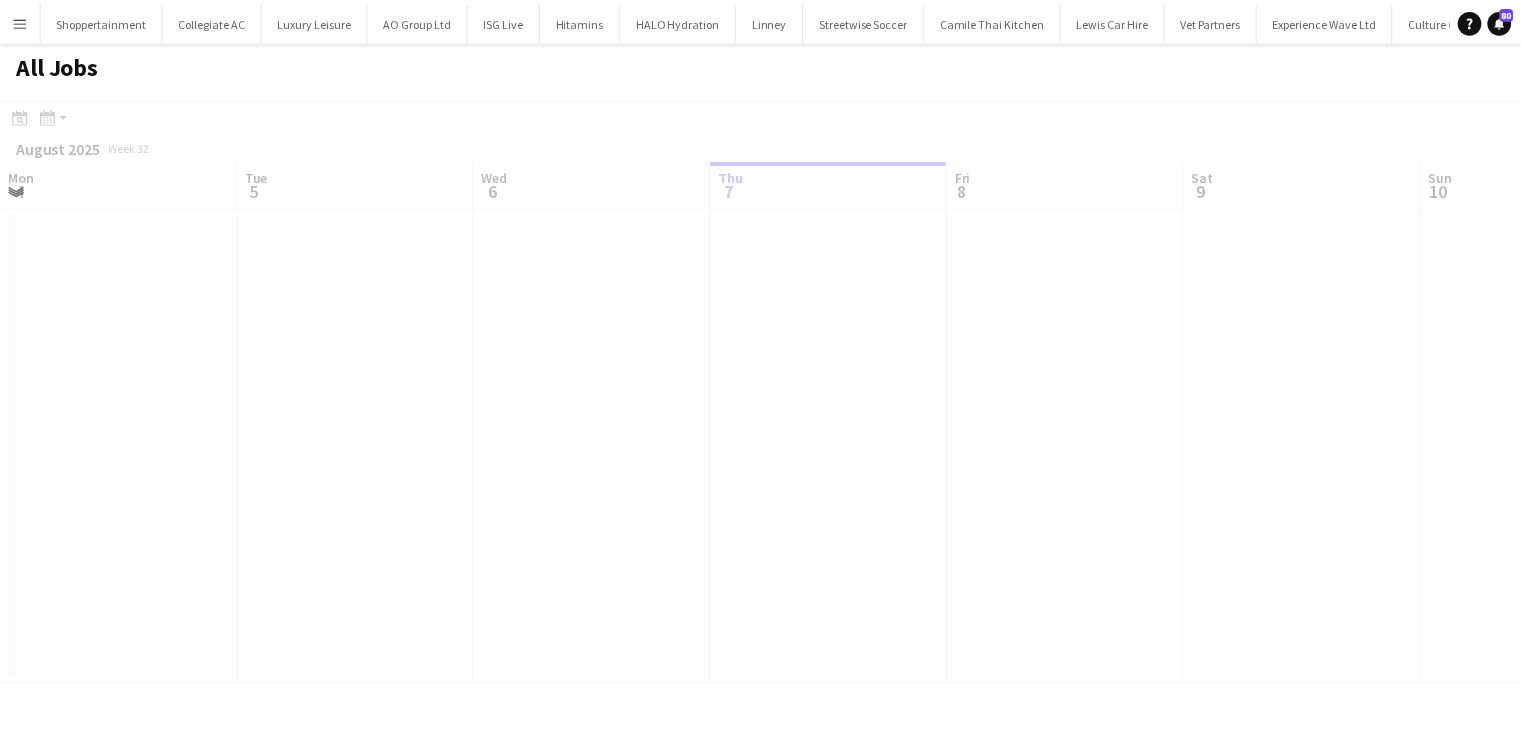 scroll, scrollTop: 0, scrollLeft: 478, axis: horizontal 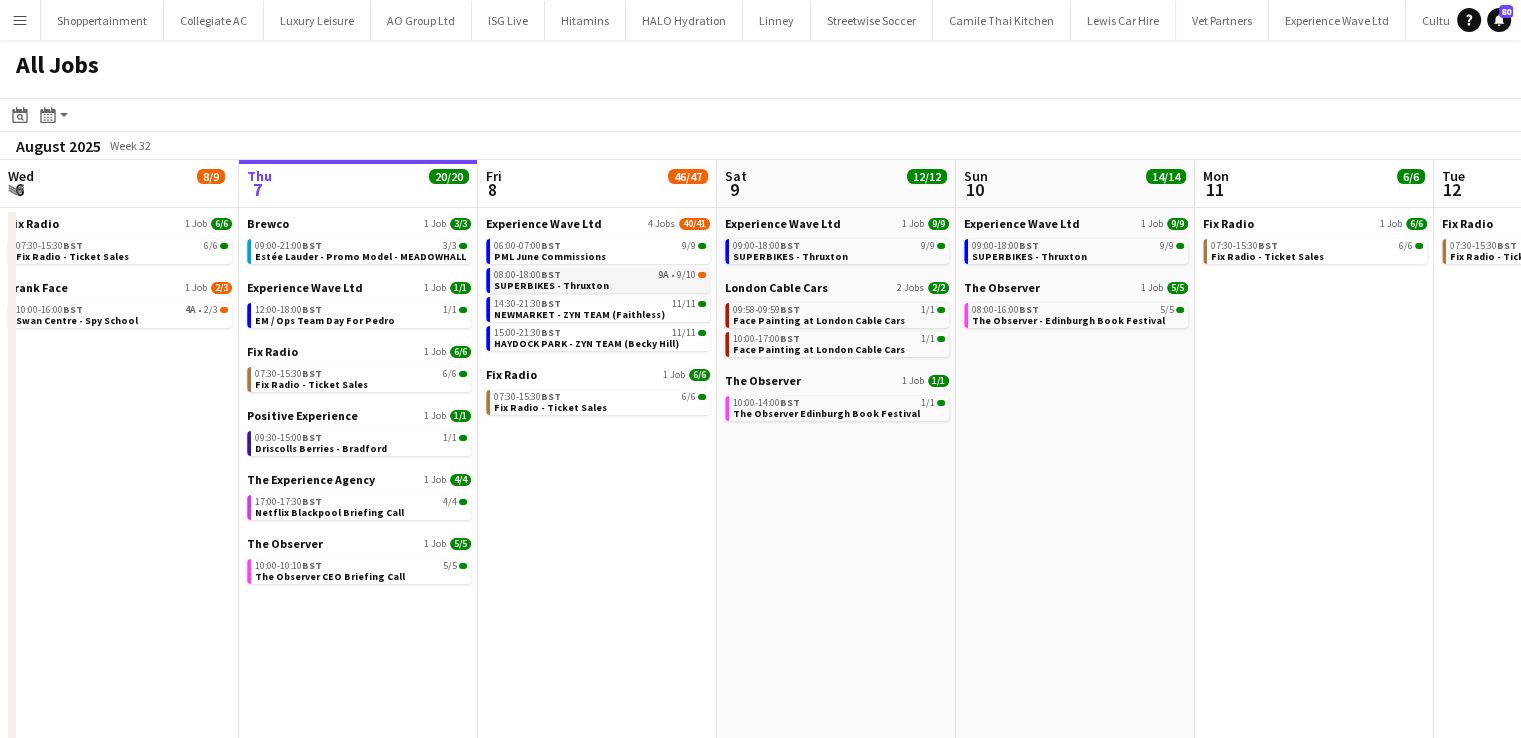 click on "SUPERBIKES - Thruxton" at bounding box center [551, 285] 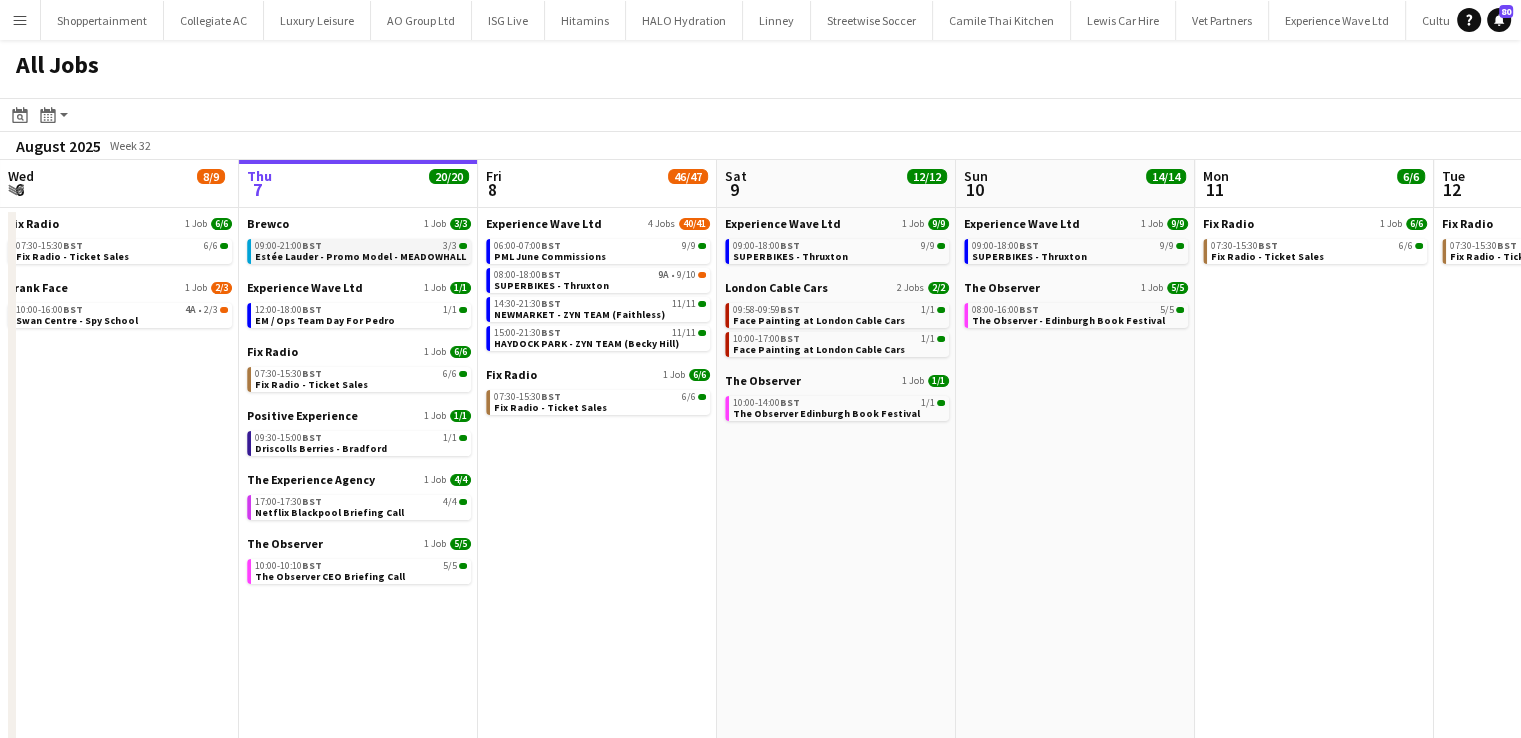 click on "09:00-21:00    BST   3/3" at bounding box center (361, 246) 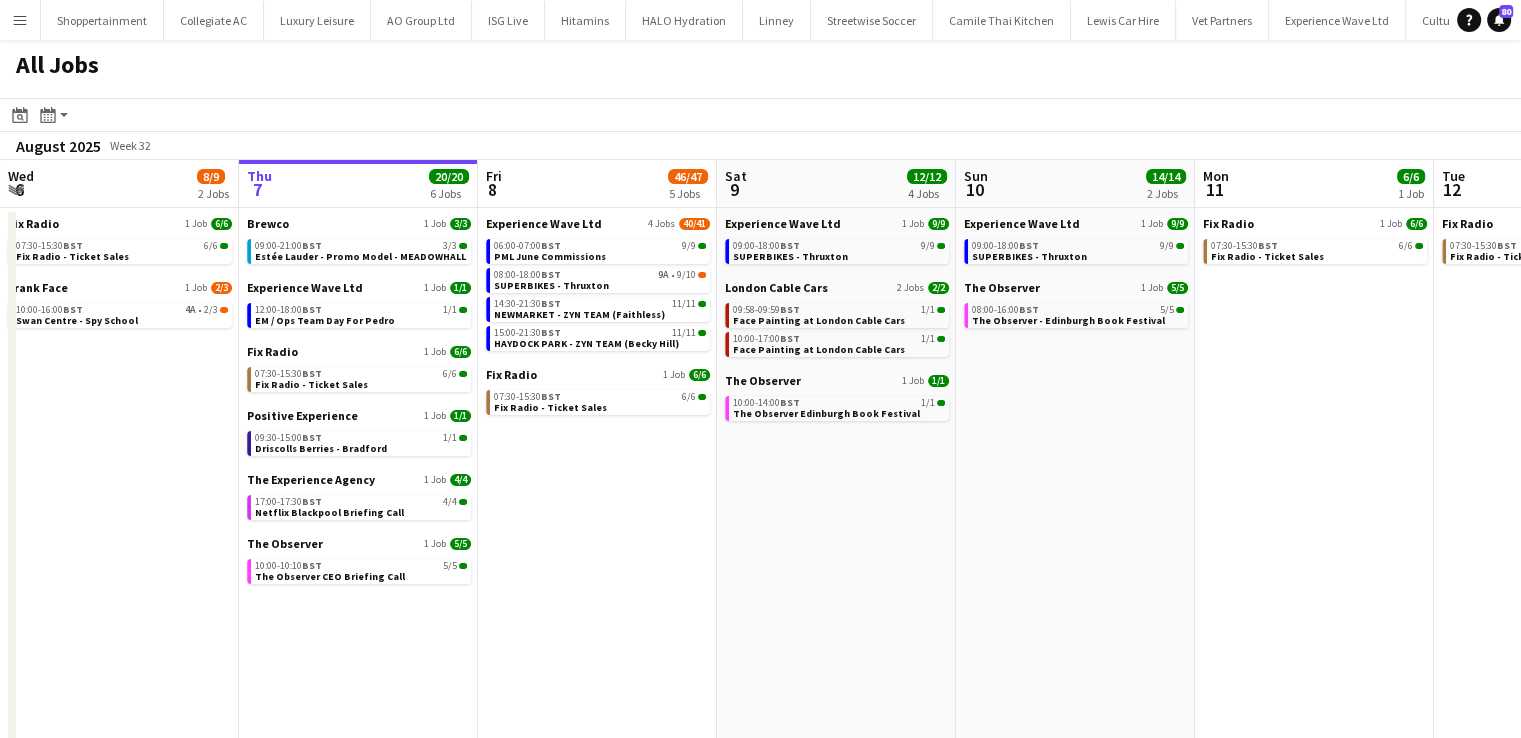 scroll, scrollTop: 0, scrollLeft: 707, axis: horizontal 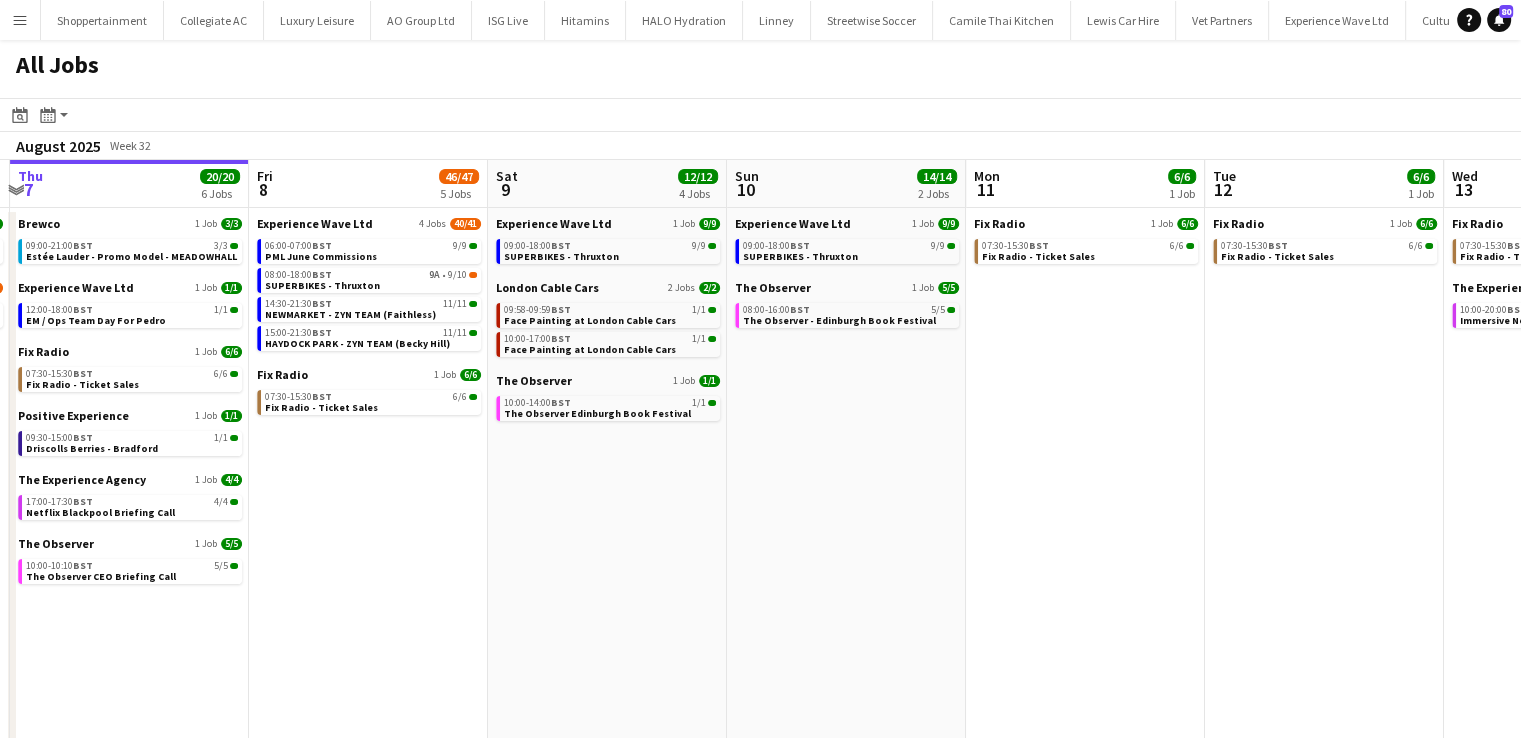 drag, startPoint x: 768, startPoint y: 494, endPoint x: 539, endPoint y: 496, distance: 229.00873 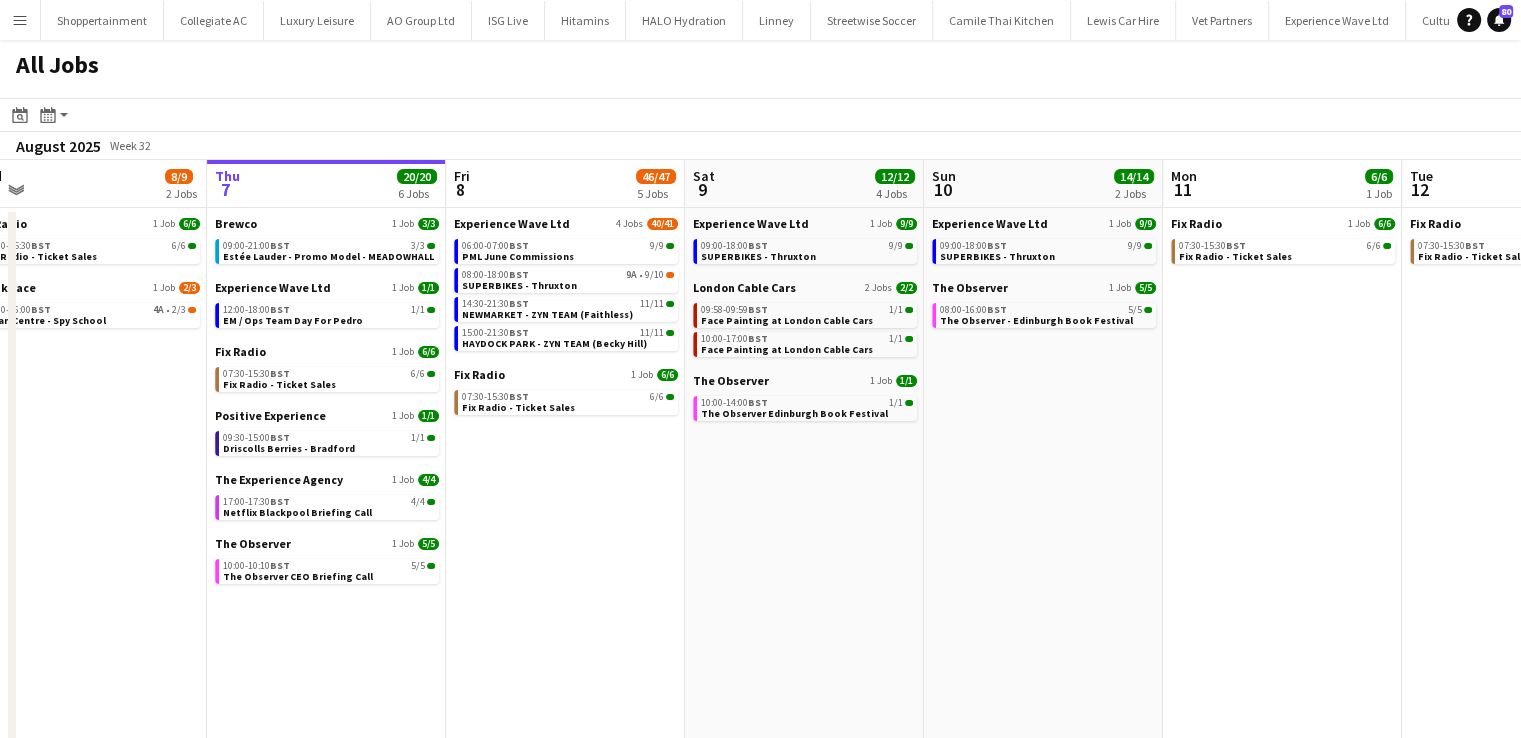 scroll, scrollTop: 0, scrollLeft: 466, axis: horizontal 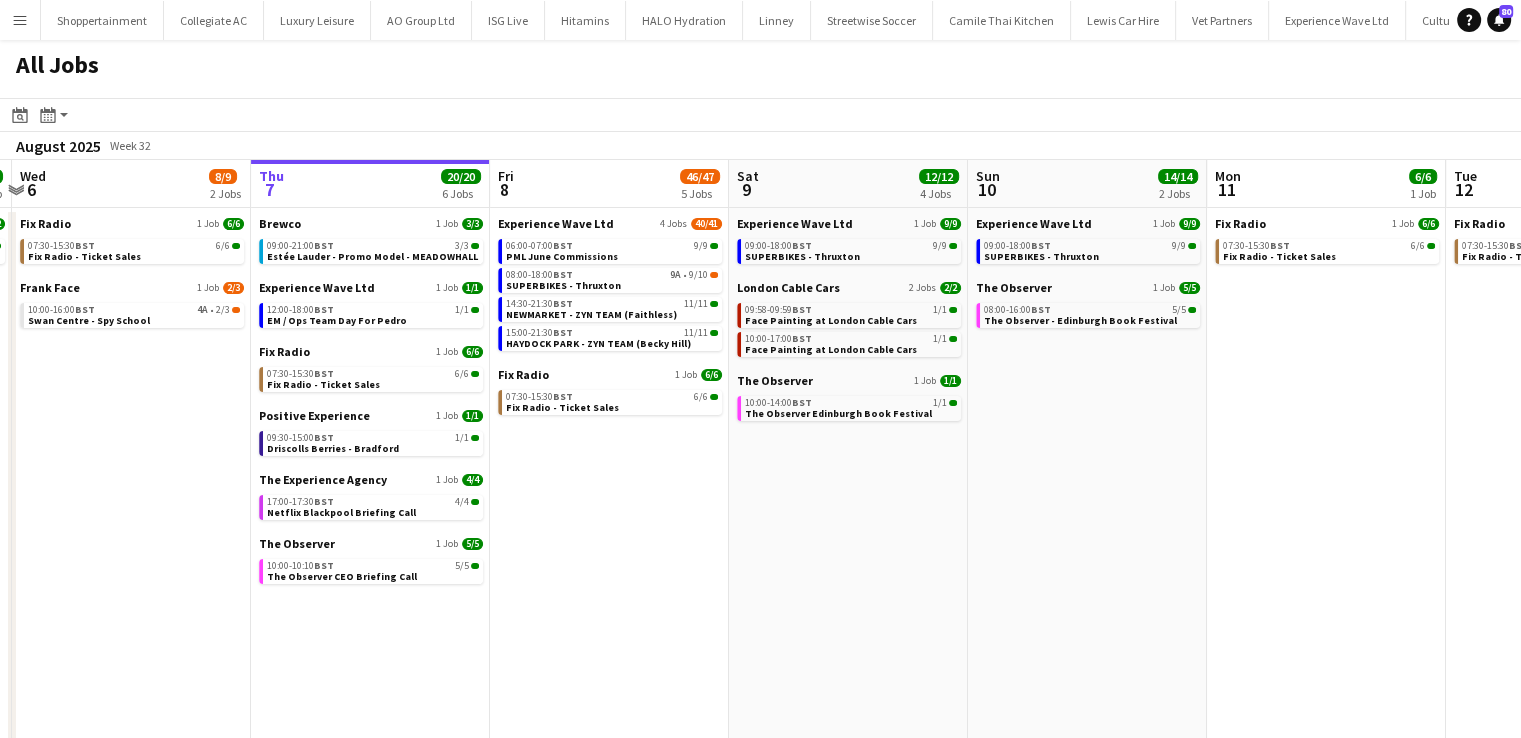 drag, startPoint x: 715, startPoint y: 511, endPoint x: 1055, endPoint y: 520, distance: 340.1191 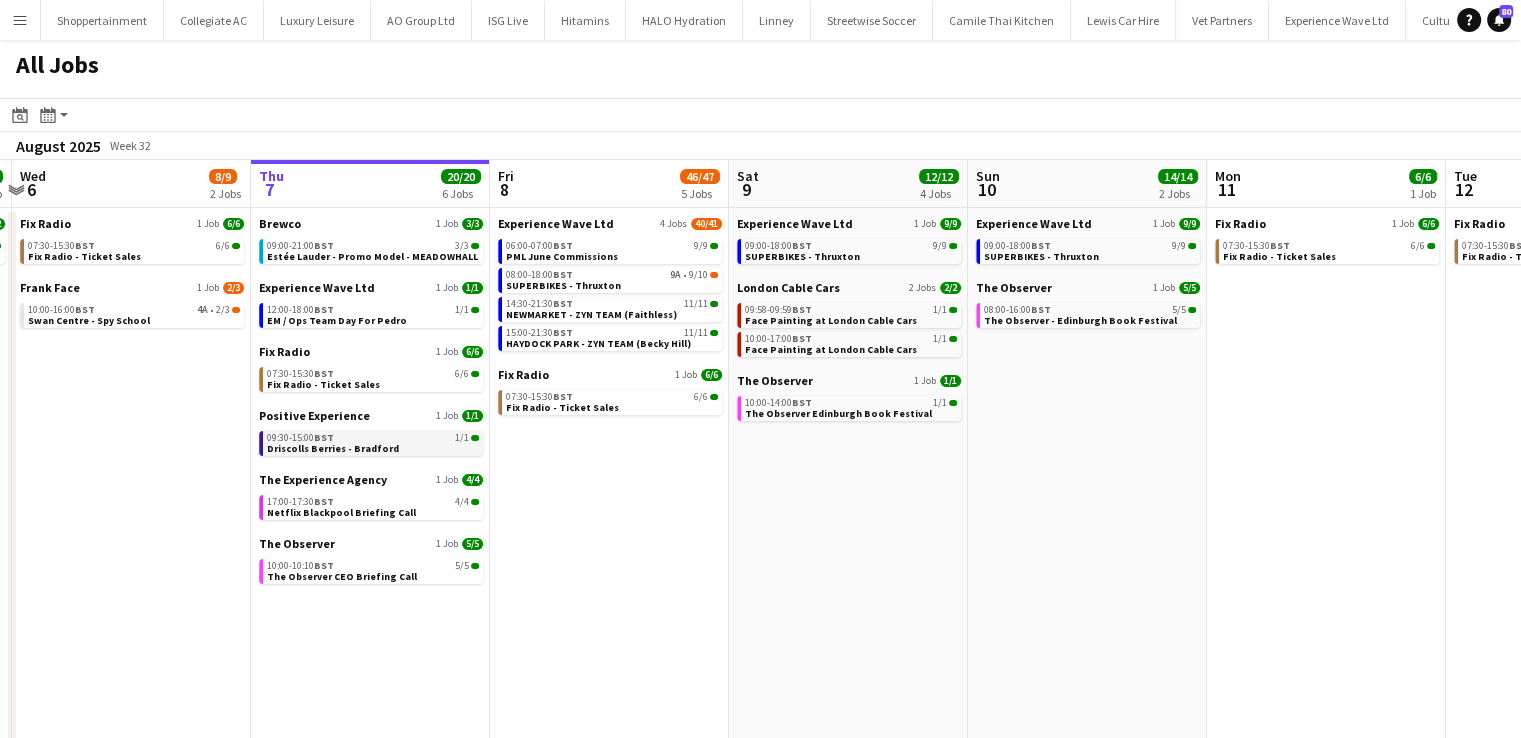 click on "Driscolls Berries - Bradford" at bounding box center [333, 448] 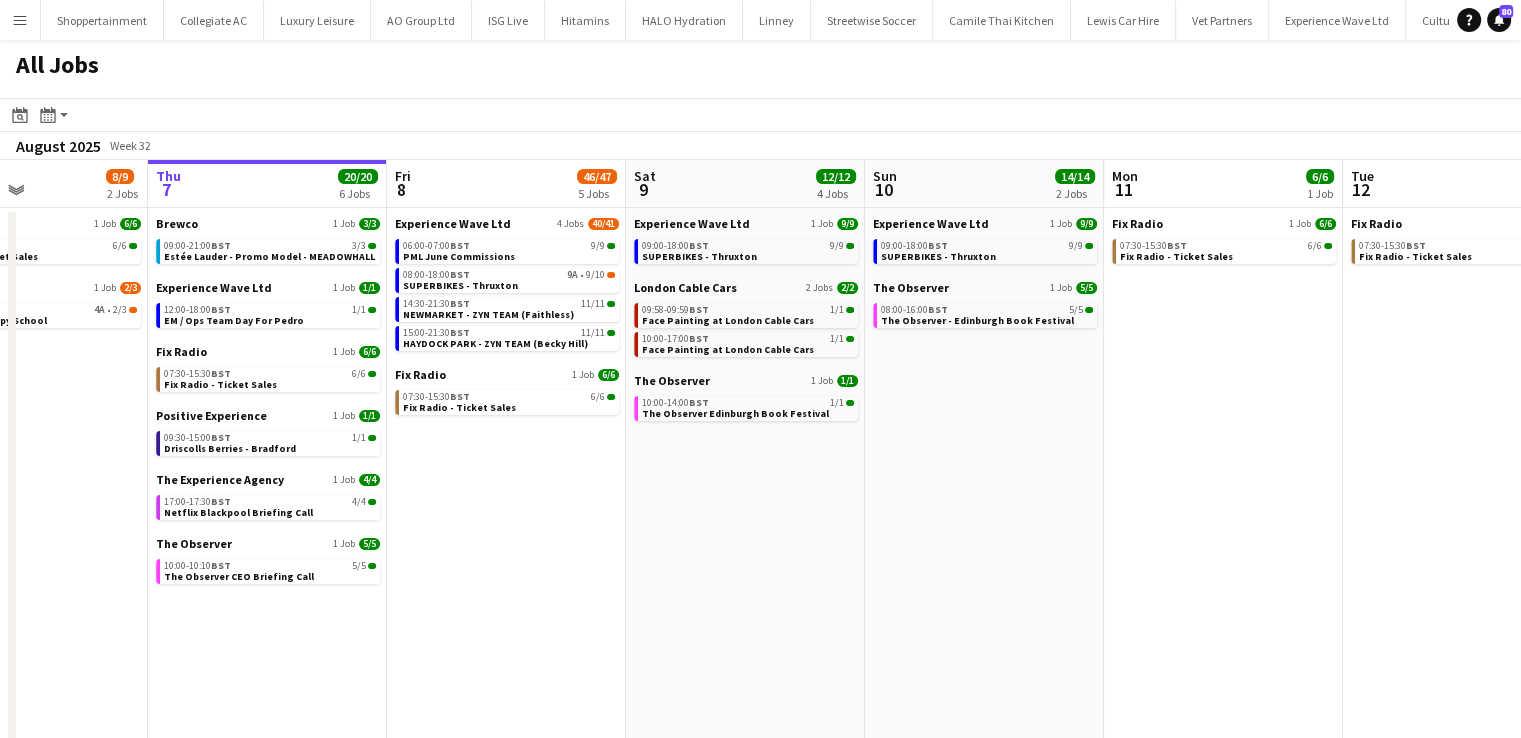 scroll, scrollTop: 0, scrollLeft: 582, axis: horizontal 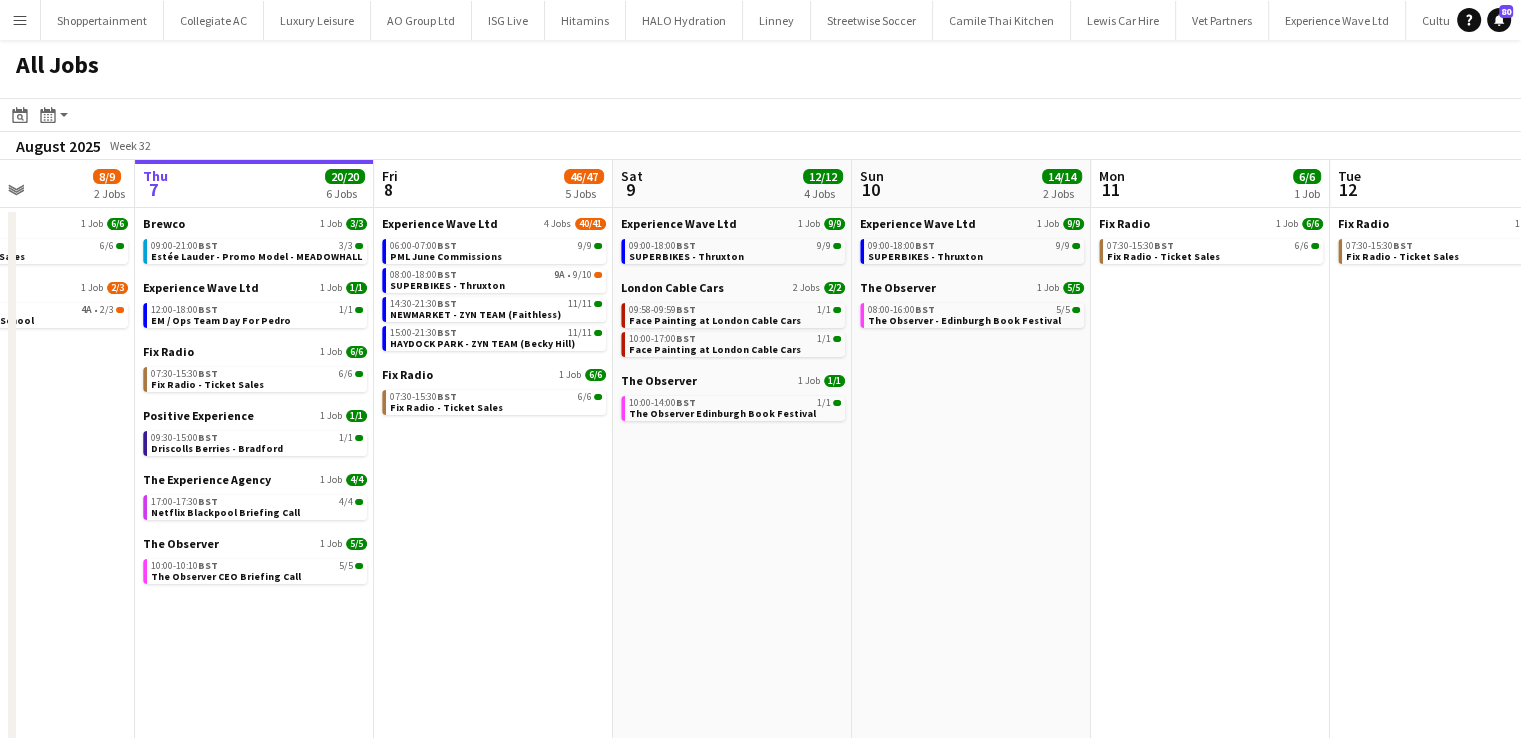 drag, startPoint x: 623, startPoint y: 488, endPoint x: 507, endPoint y: 503, distance: 116.965805 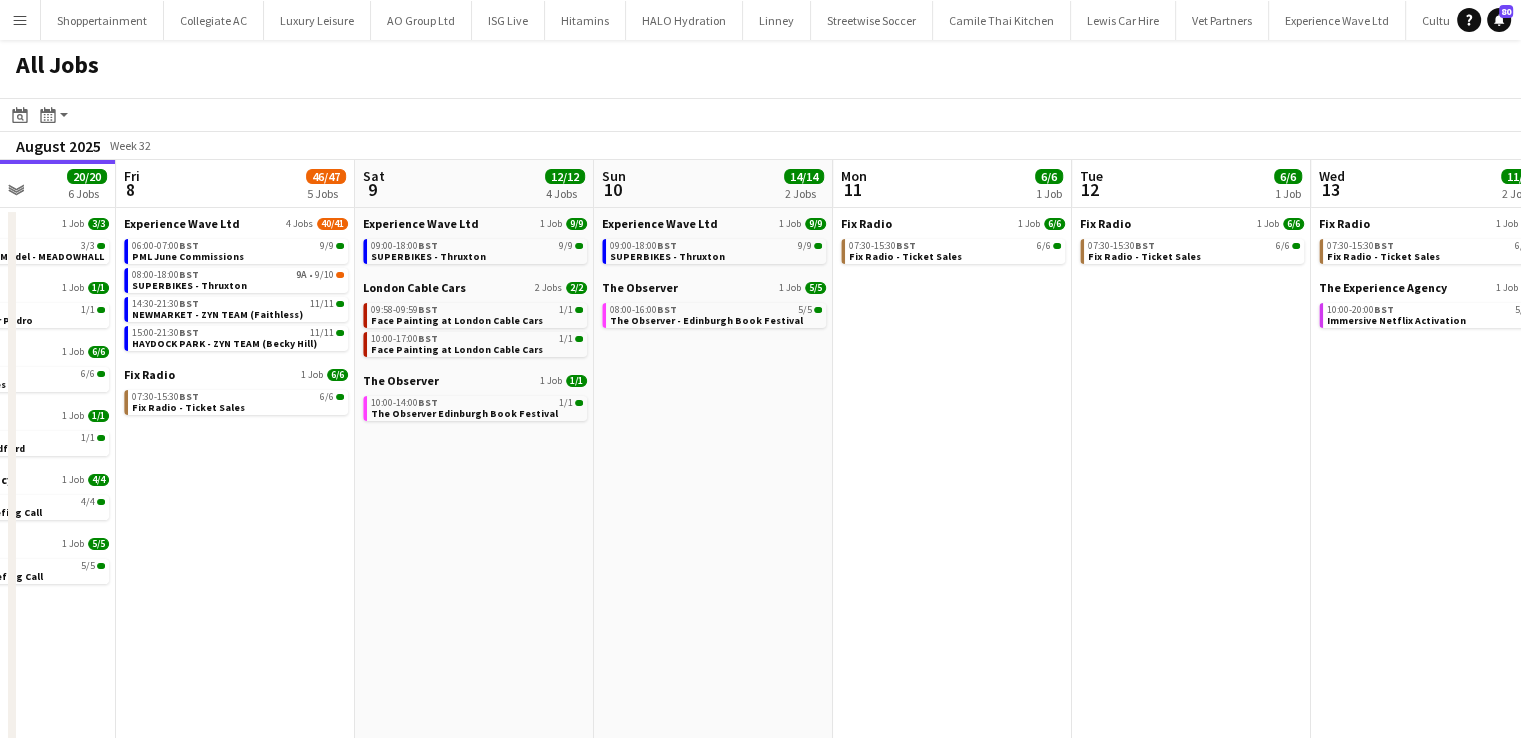 scroll, scrollTop: 0, scrollLeft: 842, axis: horizontal 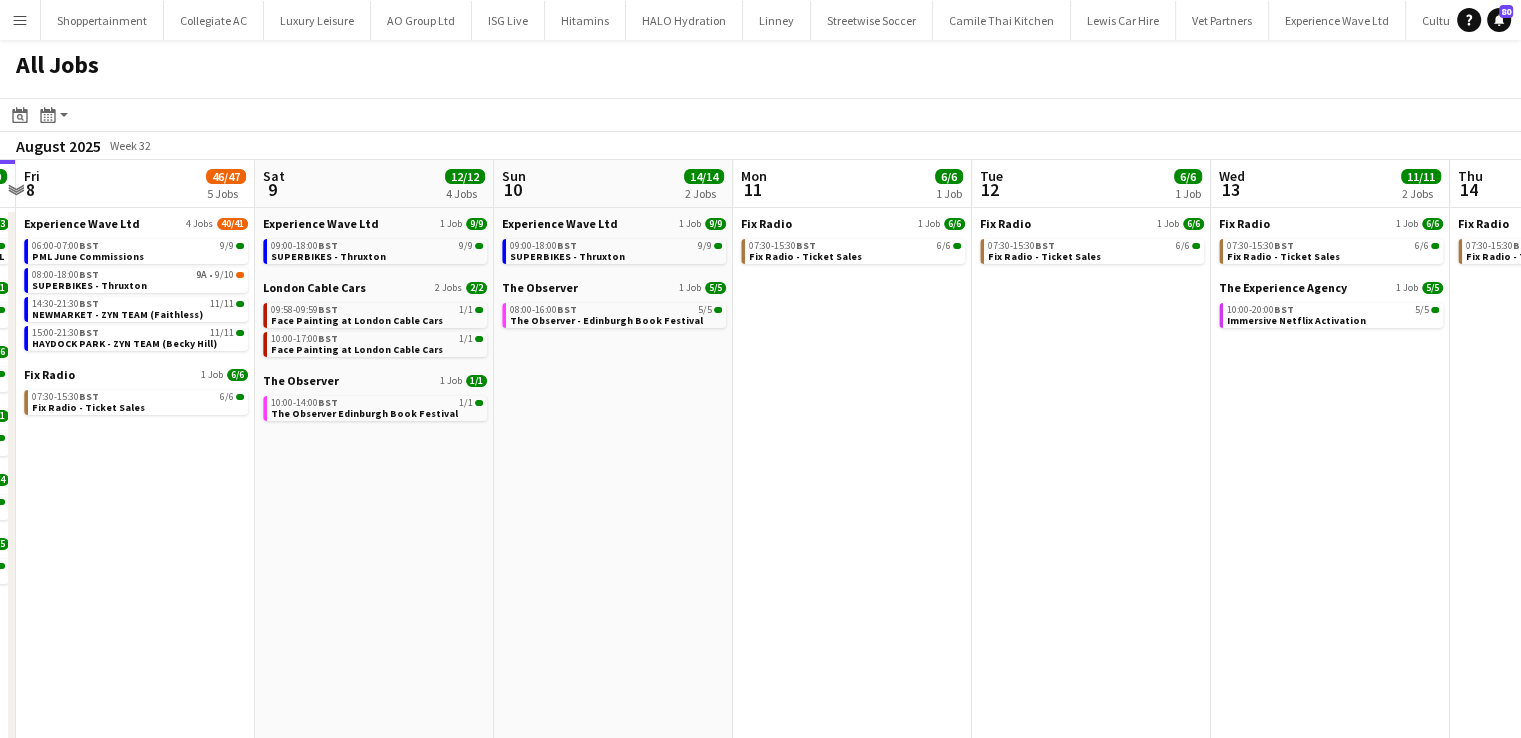drag, startPoint x: 658, startPoint y: 508, endPoint x: 300, endPoint y: 572, distance: 363.6757 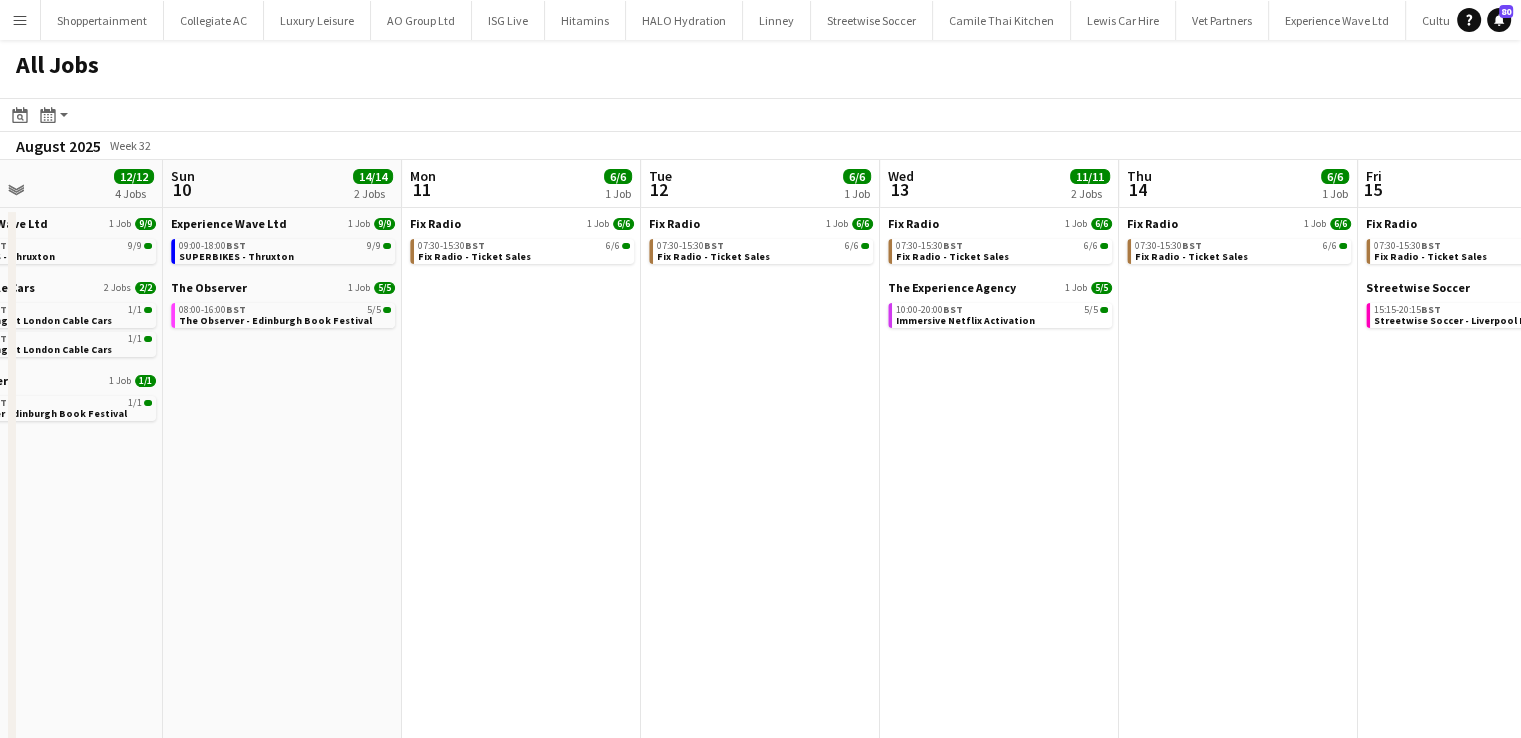 drag, startPoint x: 739, startPoint y: 510, endPoint x: 408, endPoint y: 494, distance: 331.38647 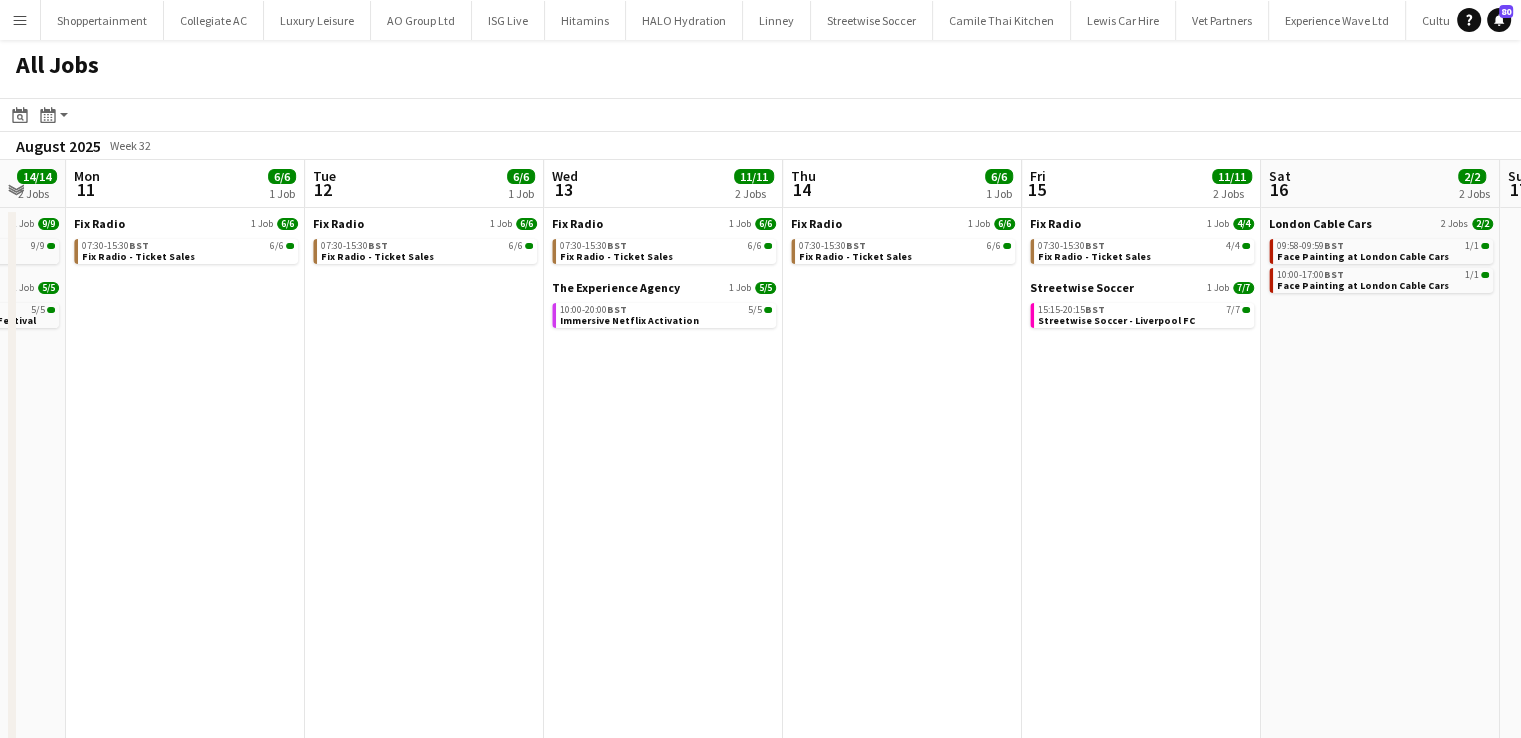 drag, startPoint x: 803, startPoint y: 475, endPoint x: 467, endPoint y: 427, distance: 339.41125 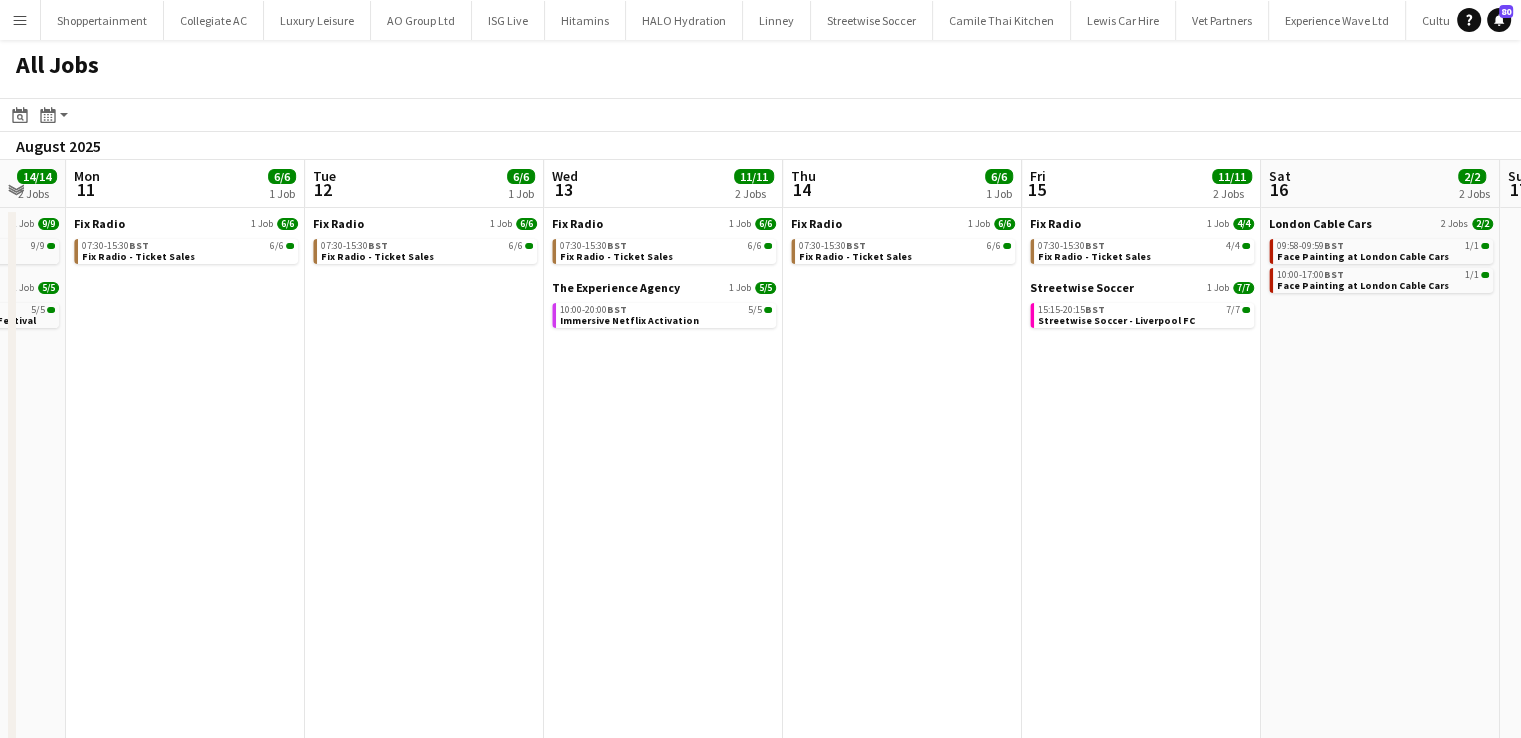 click on "All Jobs
Date picker
AUG 2025 AUG 2025 Monday M Tuesday T Wednesday W Thursday T Friday F Saturday S Sunday S  AUG   1   2   3   4   5   6   7   8   9   10   11   12   13   14   15   16   17   18   19   20   21   22   23   24   25   26   27   28   29   30   31
Comparison range
Comparison range
Today
Month view / Day view
Day view by Board Day view by Job Month view  August 2025   Week 32
Expand/collapse
Thu   7   20/20   6 Jobs   Fri   8   46/47   5 Jobs   Sat   9   12/12   4 Jobs   Sun   10   14/14   2 Jobs   Mon   11   6/6   1 Job   Tue   12   6/6   1 Job   Wed   13   11/11   2 Jobs   Thu   14   6/6   1 Job   Fri   15   11/11   2 Jobs   Sat   16   2/2   2 Jobs   Sun   17   Mon   18   Brewco   1 Job   3/3   09:00-21:00    BST   3/3   Estée Lauder - Promo Model - MEADOWHALL   Experience Wave Ltd   1 Job   1/1   12:00-18:00    BST   1/1" 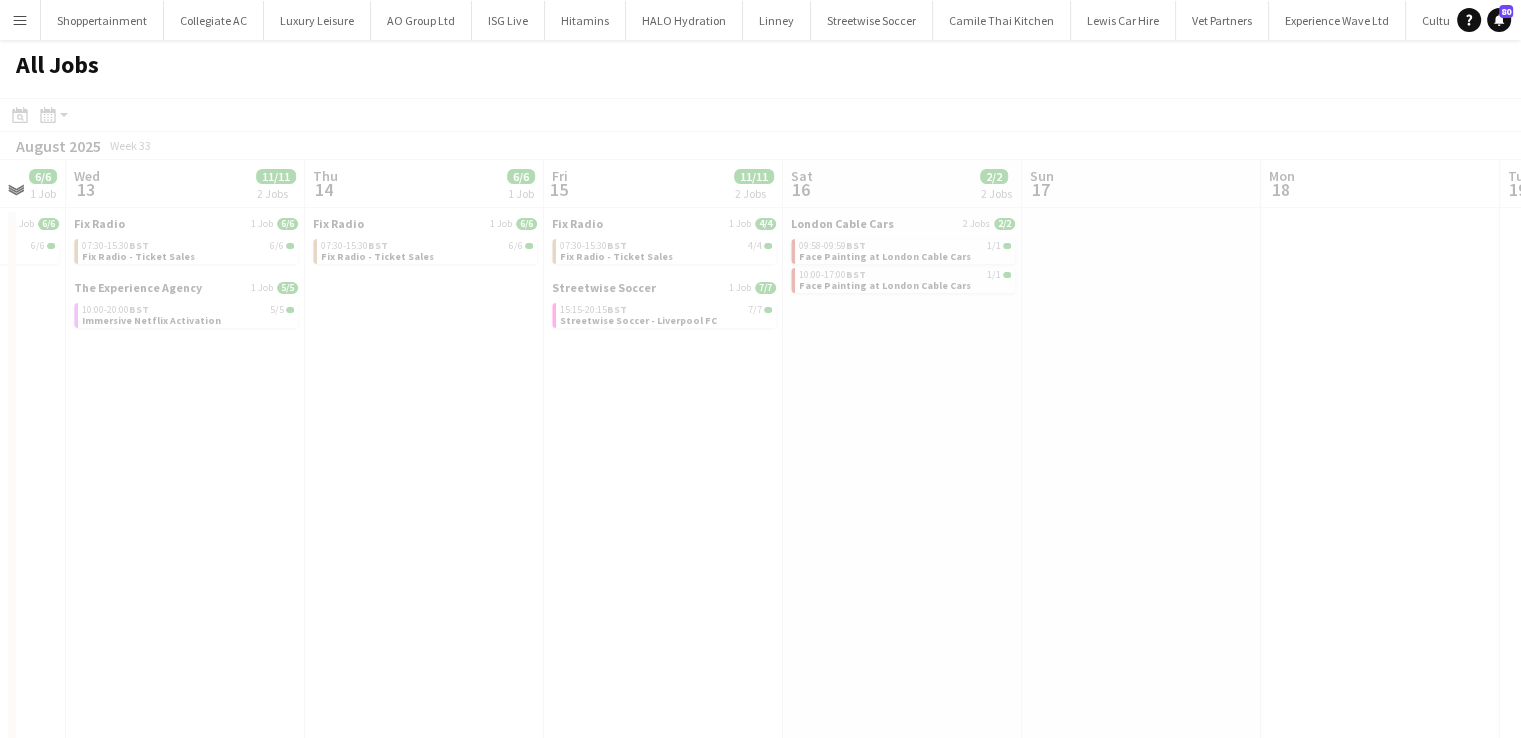 scroll, scrollTop: 0, scrollLeft: 544, axis: horizontal 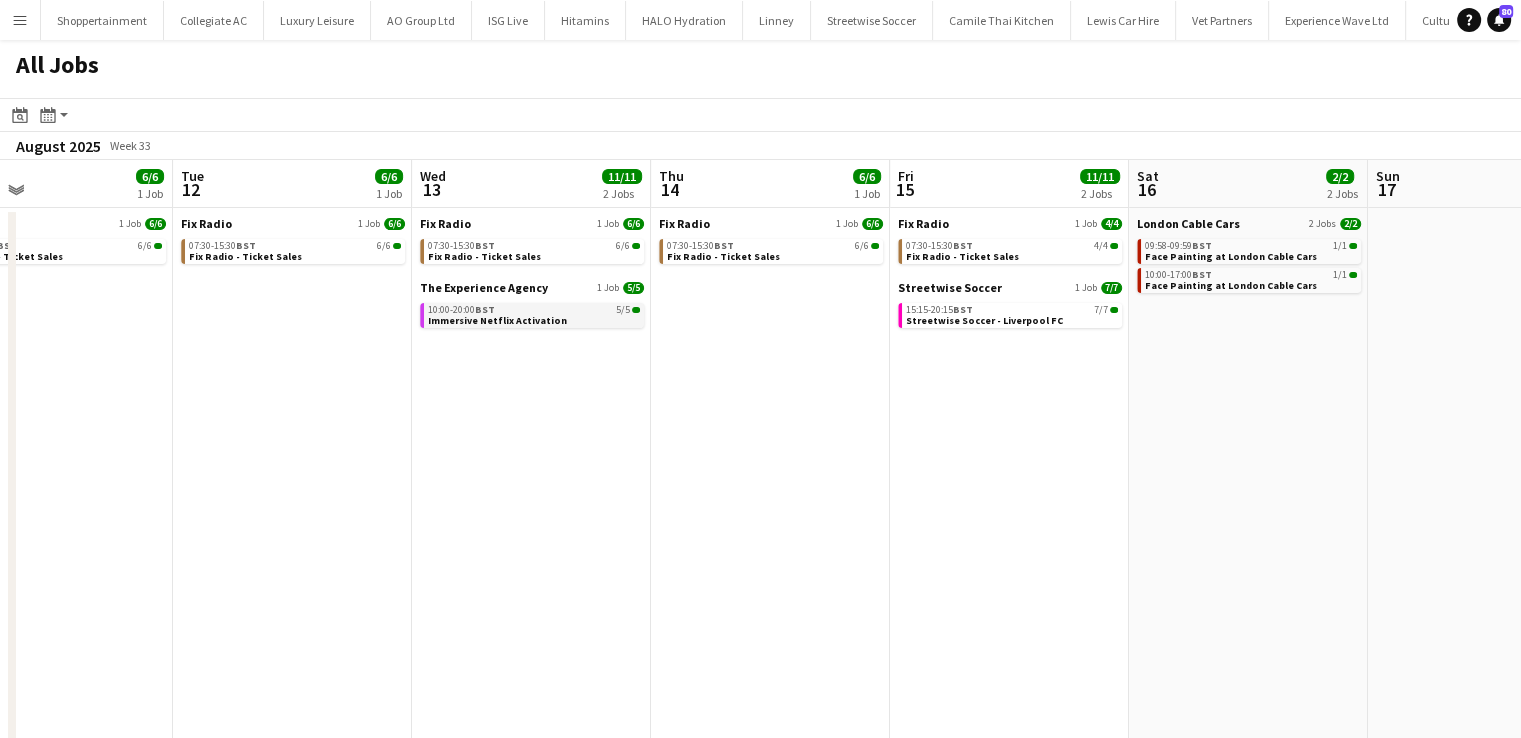 click on "Immersive Netflix Activation" at bounding box center [497, 320] 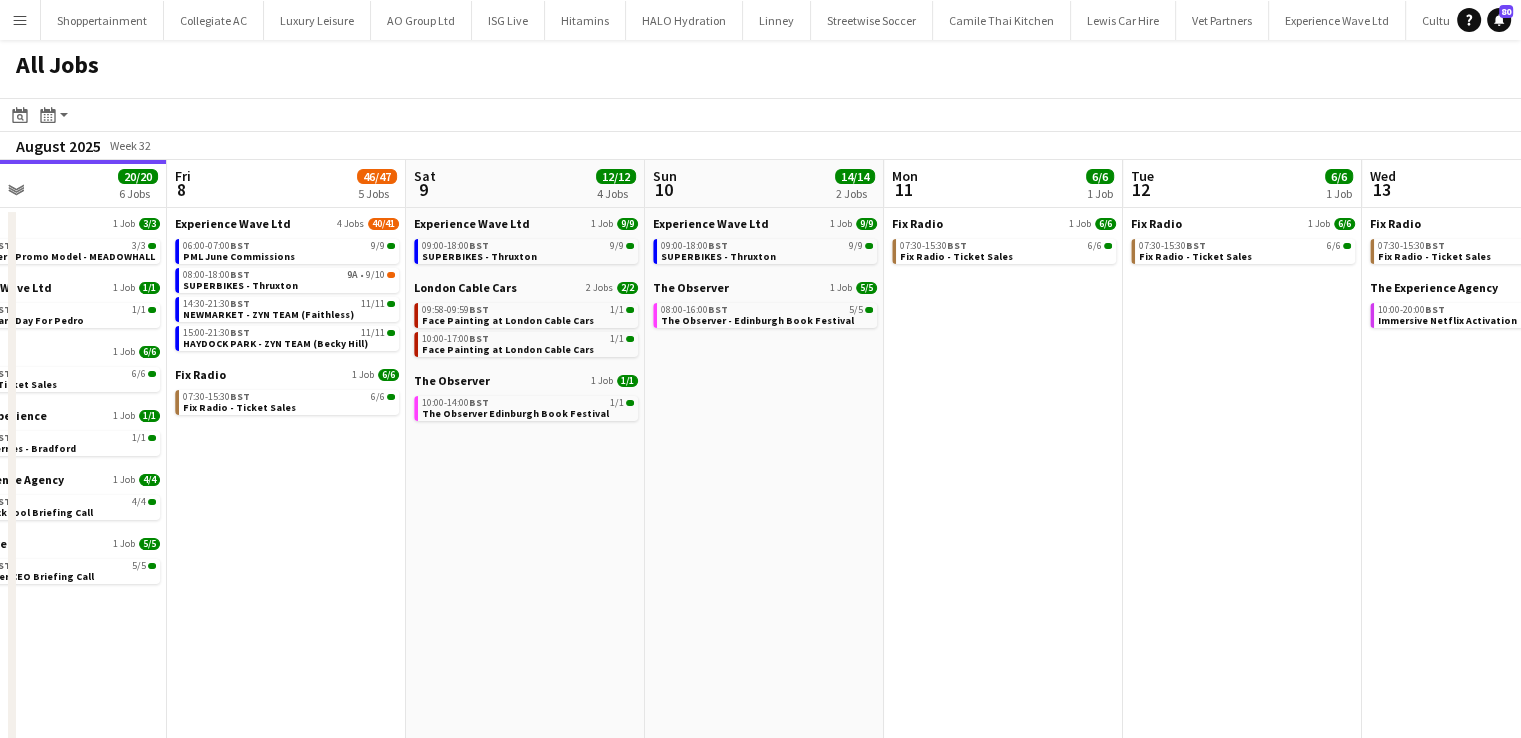 scroll, scrollTop: 0, scrollLeft: 416, axis: horizontal 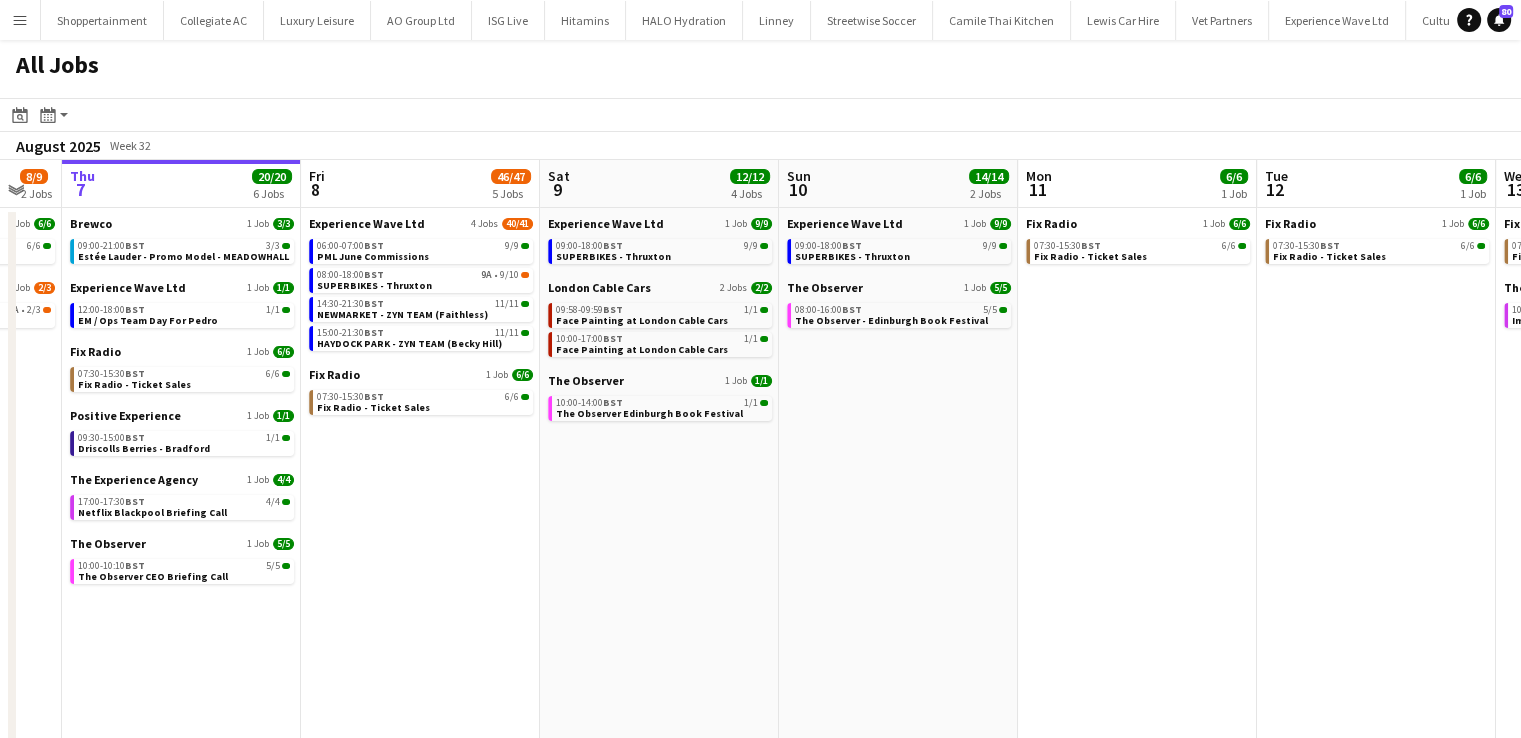 drag, startPoint x: 331, startPoint y: 433, endPoint x: 1304, endPoint y: 521, distance: 976.9713 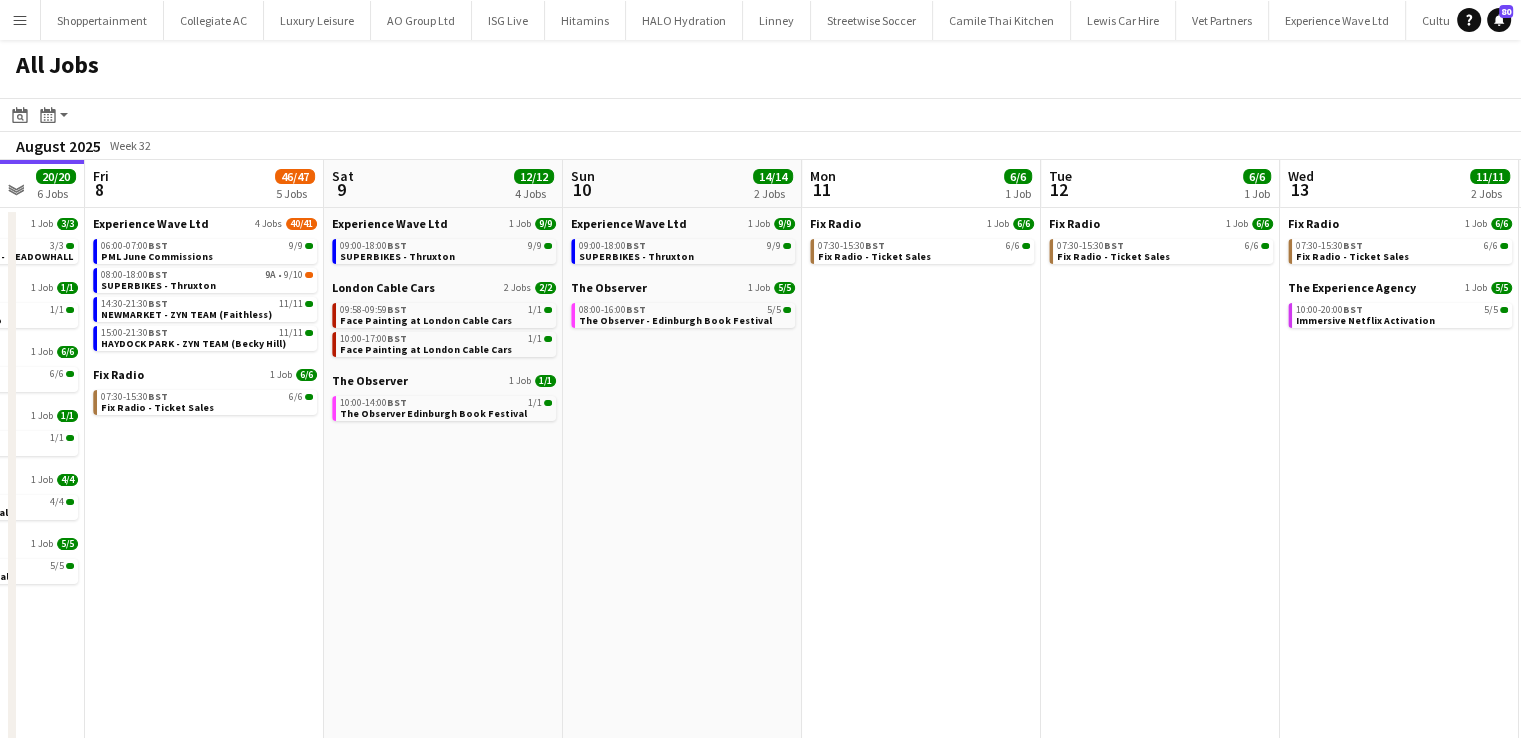 scroll, scrollTop: 0, scrollLeft: 636, axis: horizontal 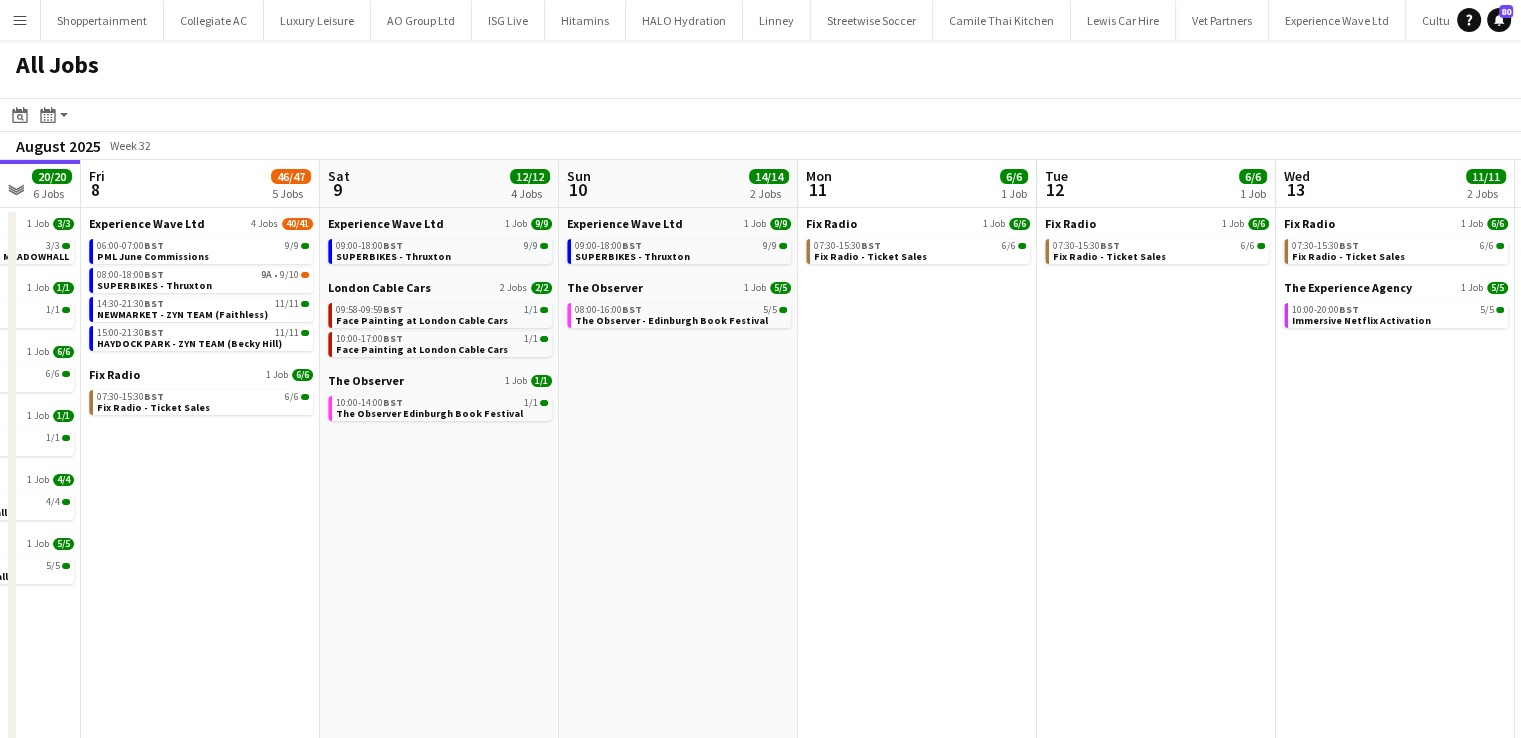 drag, startPoint x: 716, startPoint y: 597, endPoint x: 697, endPoint y: 593, distance: 19.416489 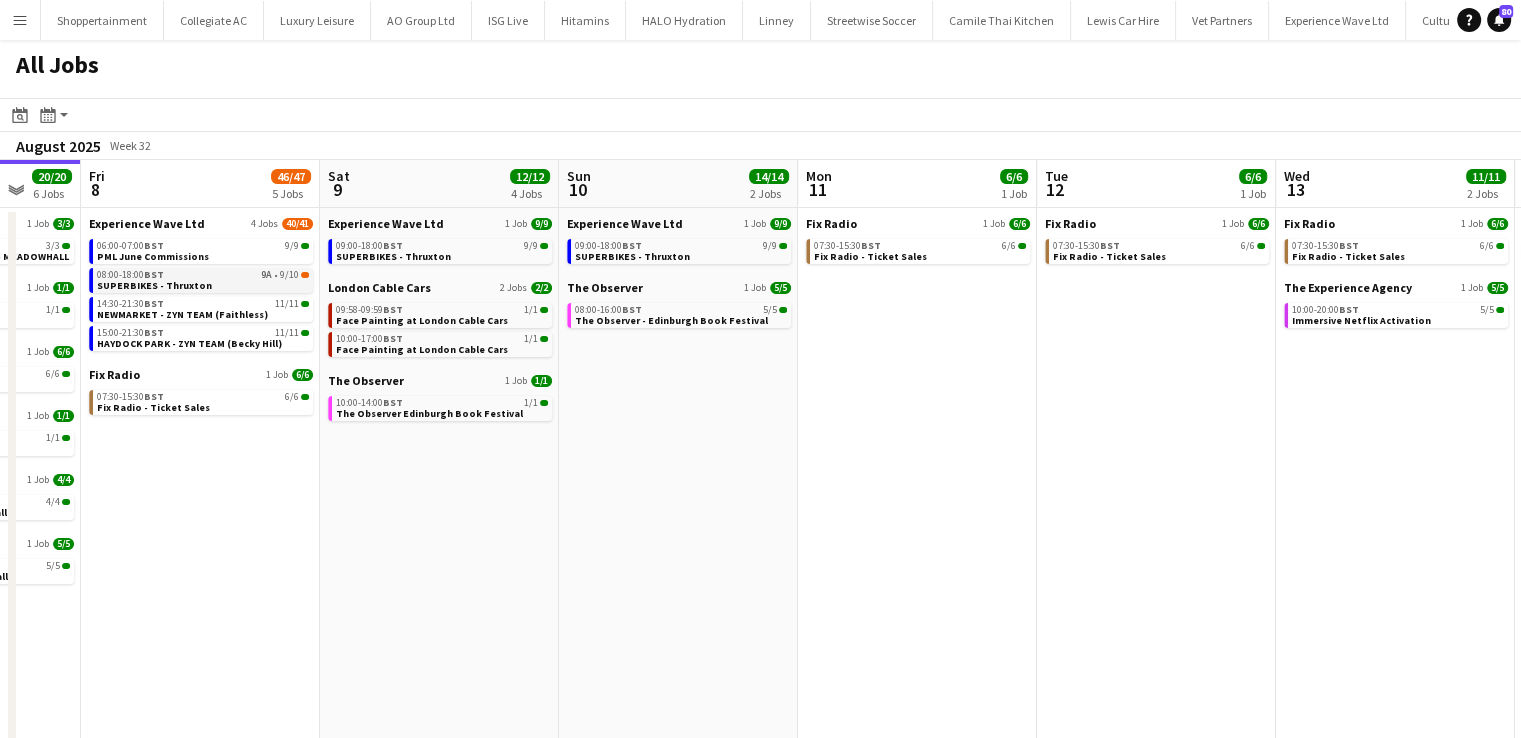 click on "SUPERBIKES - Thruxton" at bounding box center [154, 285] 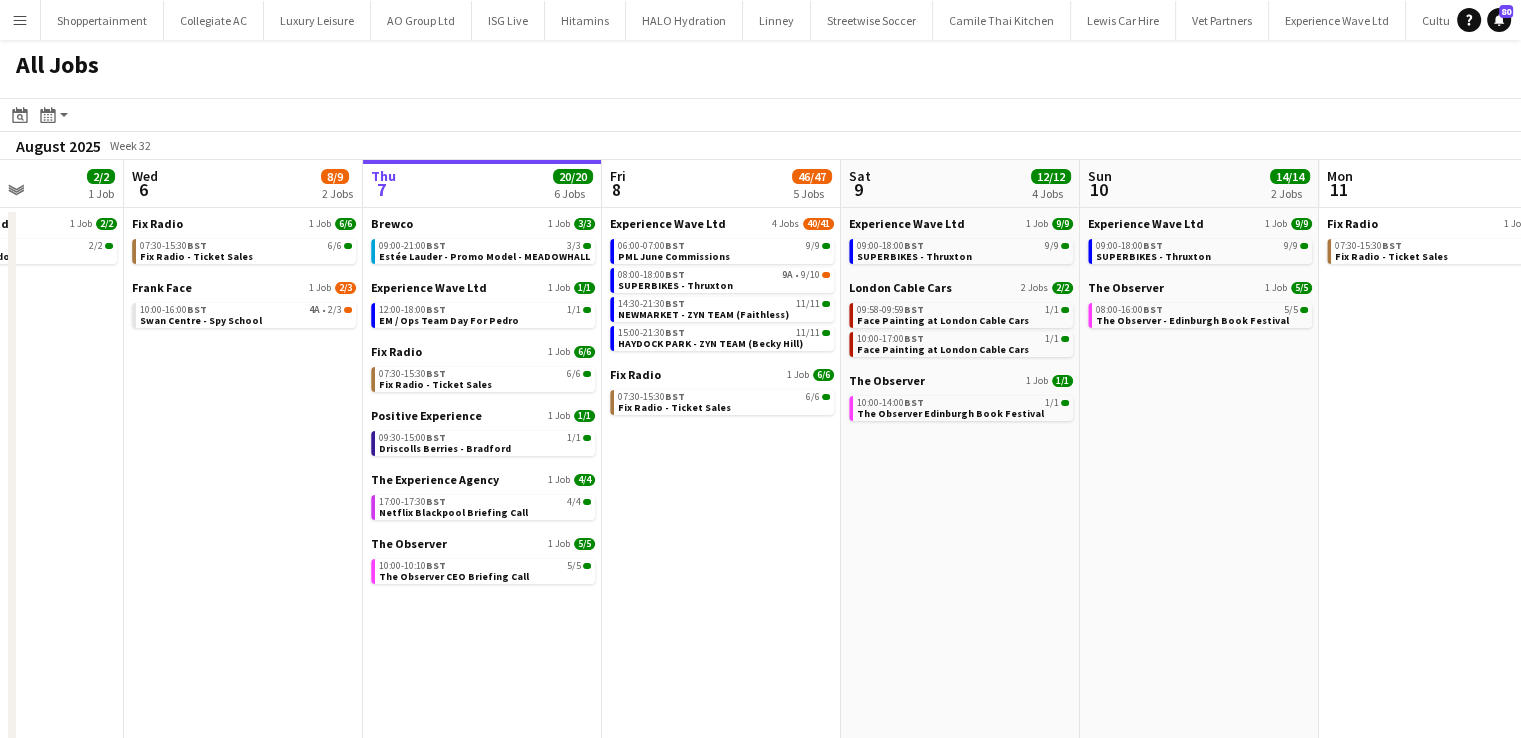 scroll, scrollTop: 0, scrollLeft: 506, axis: horizontal 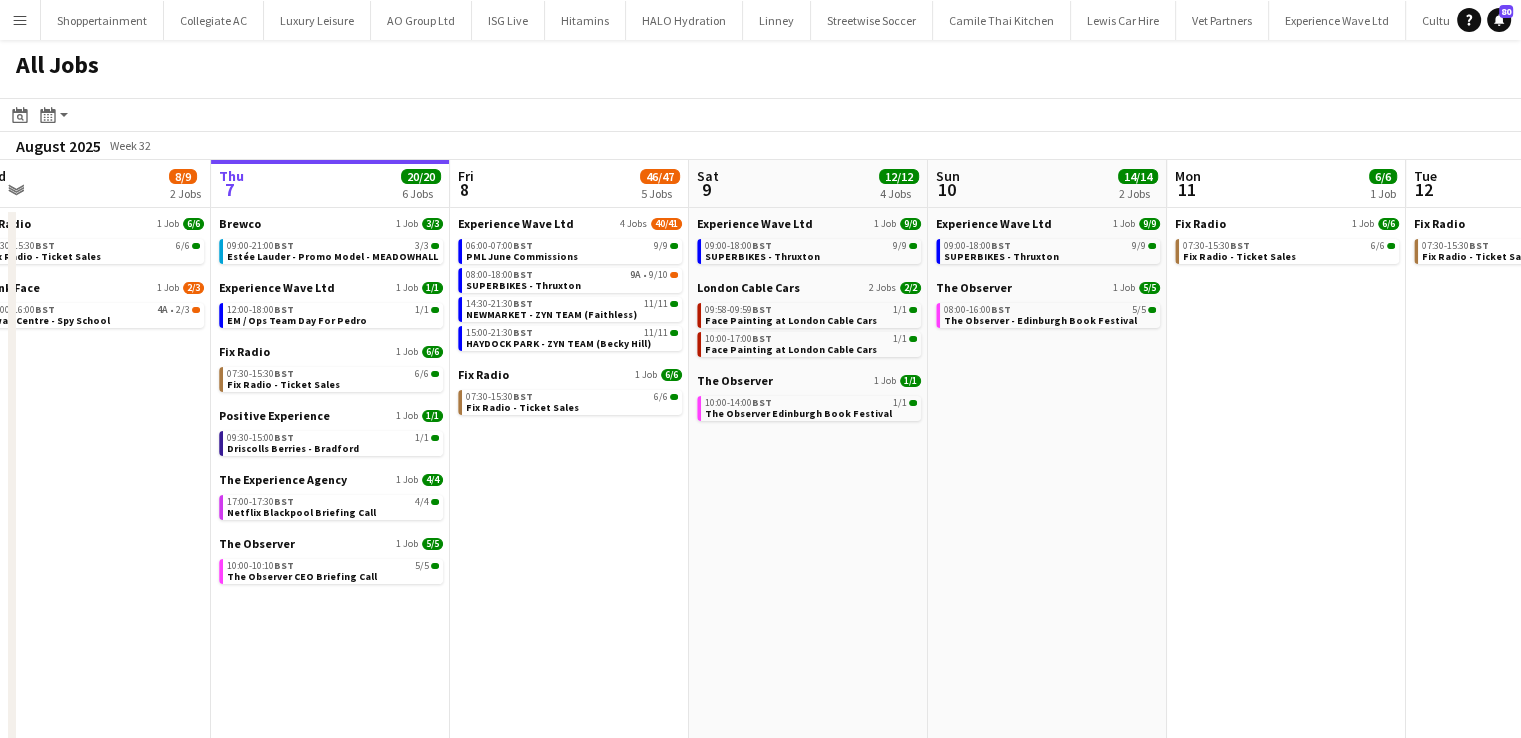 drag, startPoint x: 240, startPoint y: 562, endPoint x: 609, endPoint y: 565, distance: 369.0122 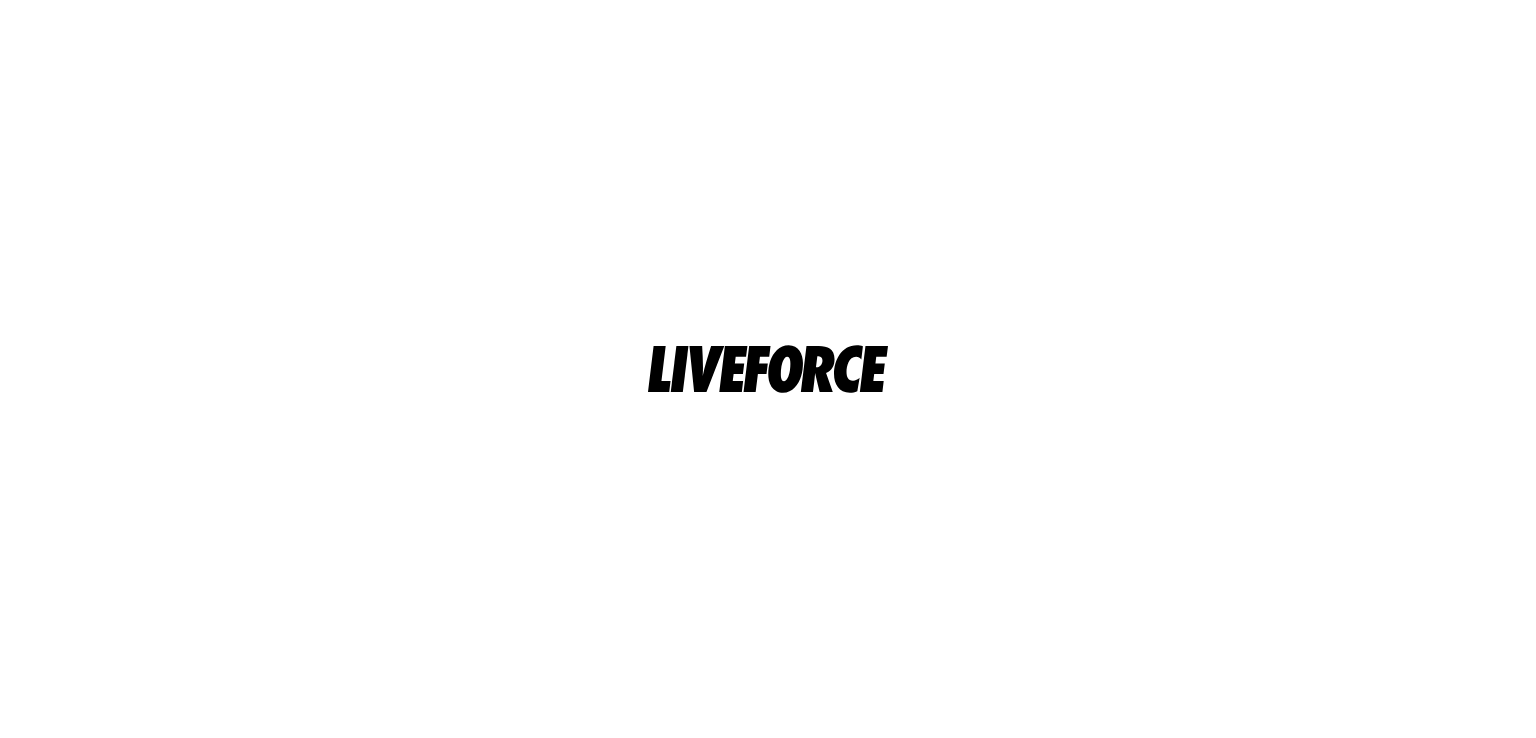 scroll, scrollTop: 0, scrollLeft: 0, axis: both 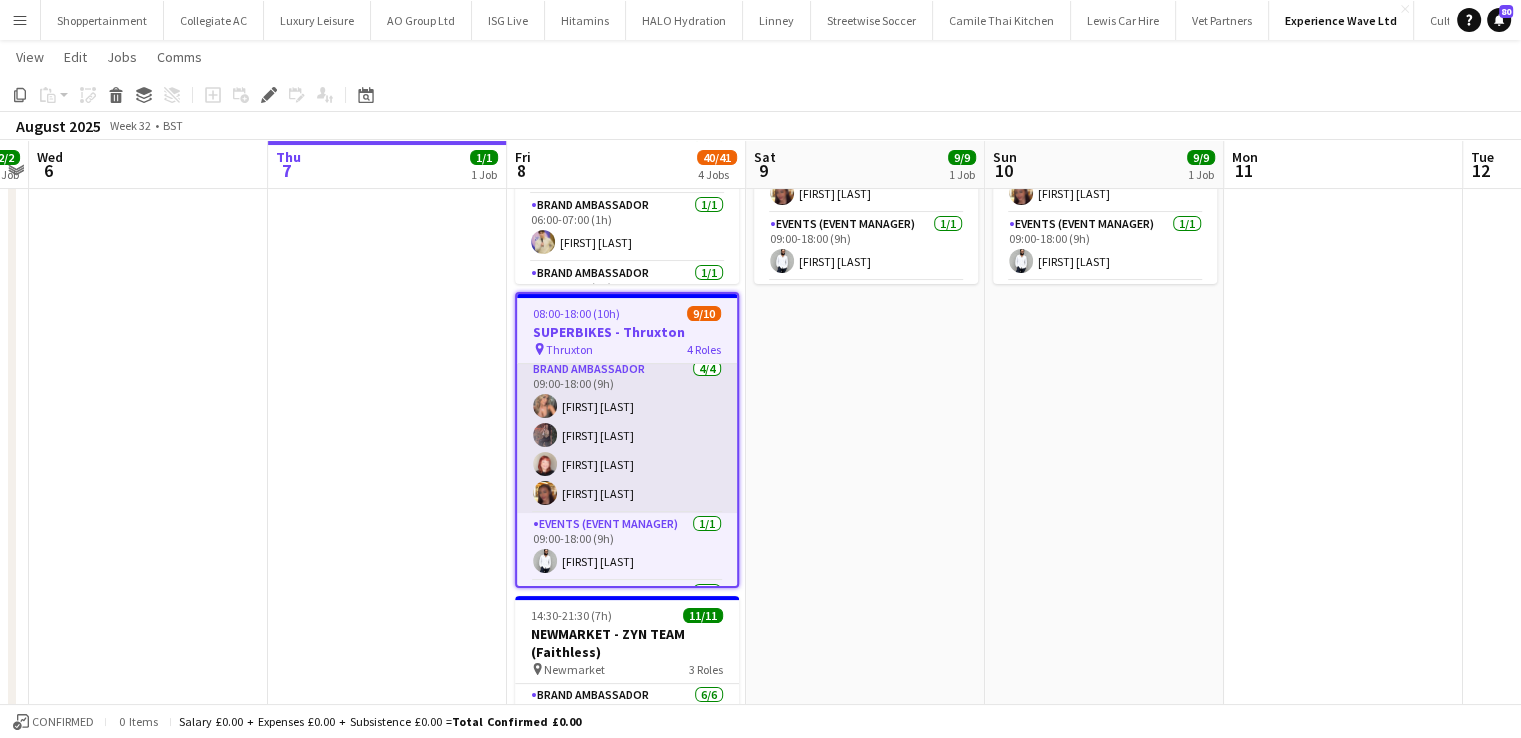 click on "Brand Ambassador   4/4   09:00-18:00 (9h)
Molly-Anna Porter Lydia Bennett Lily Exall Mollie NJOKU" at bounding box center (627, 435) 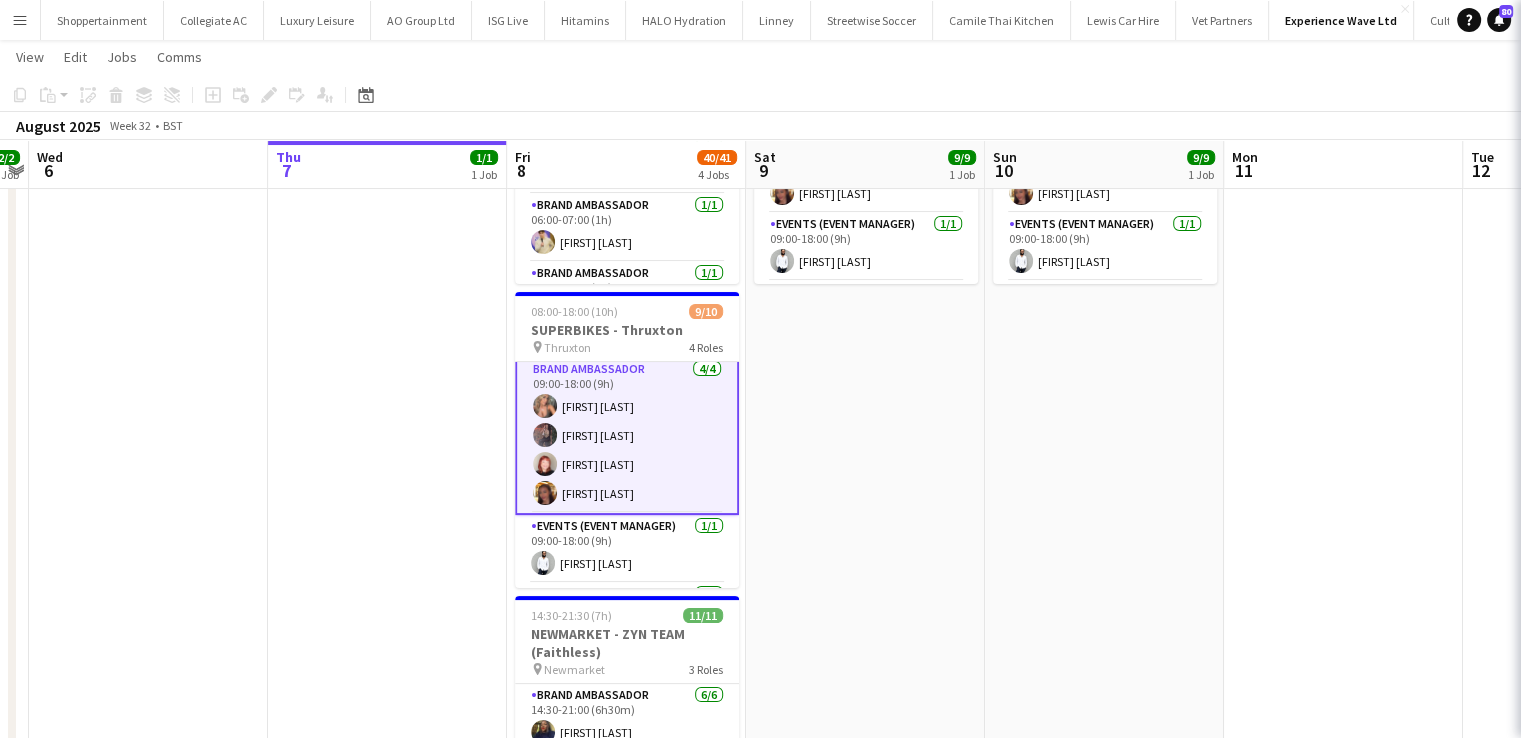 scroll, scrollTop: 76, scrollLeft: 0, axis: vertical 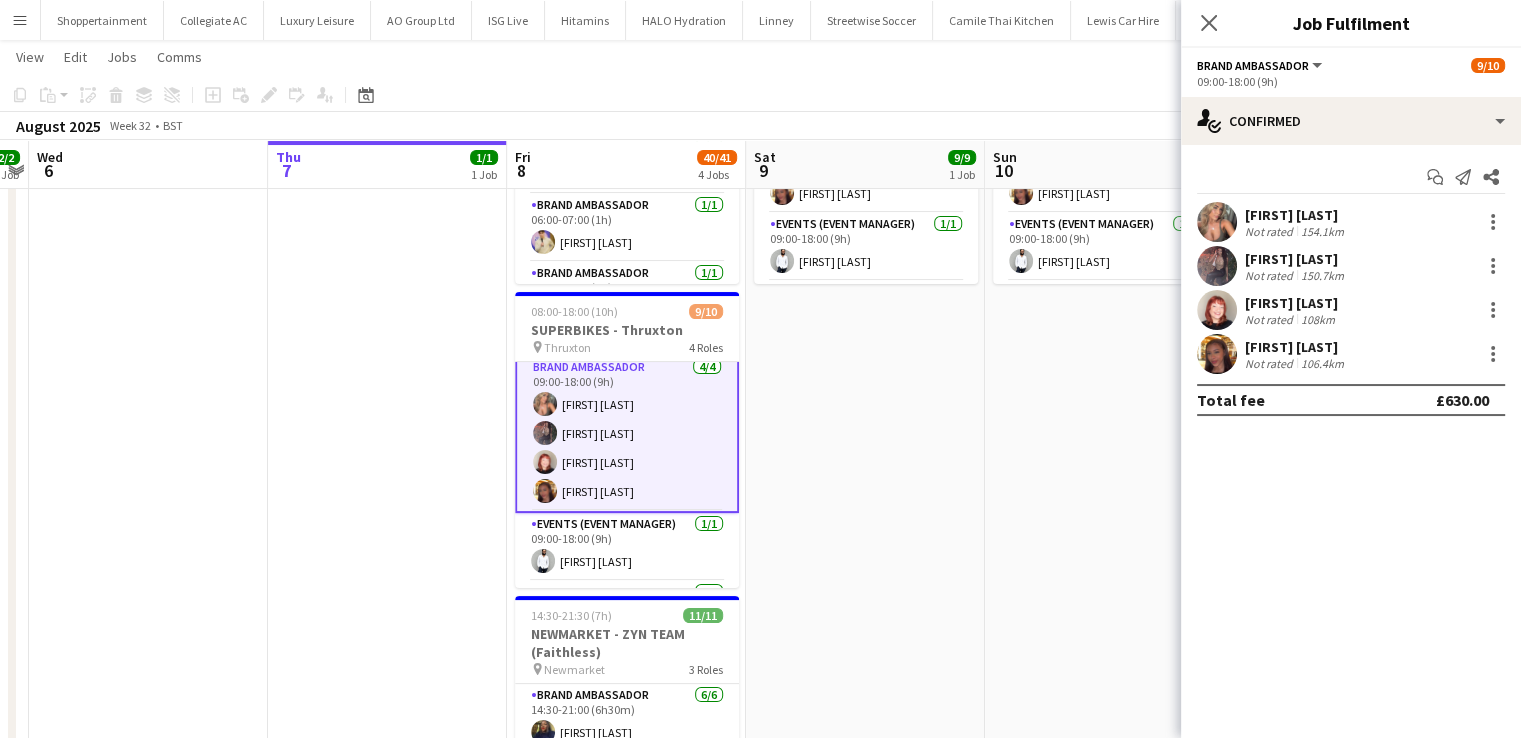 click on "Lydia Bennett" at bounding box center [1296, 259] 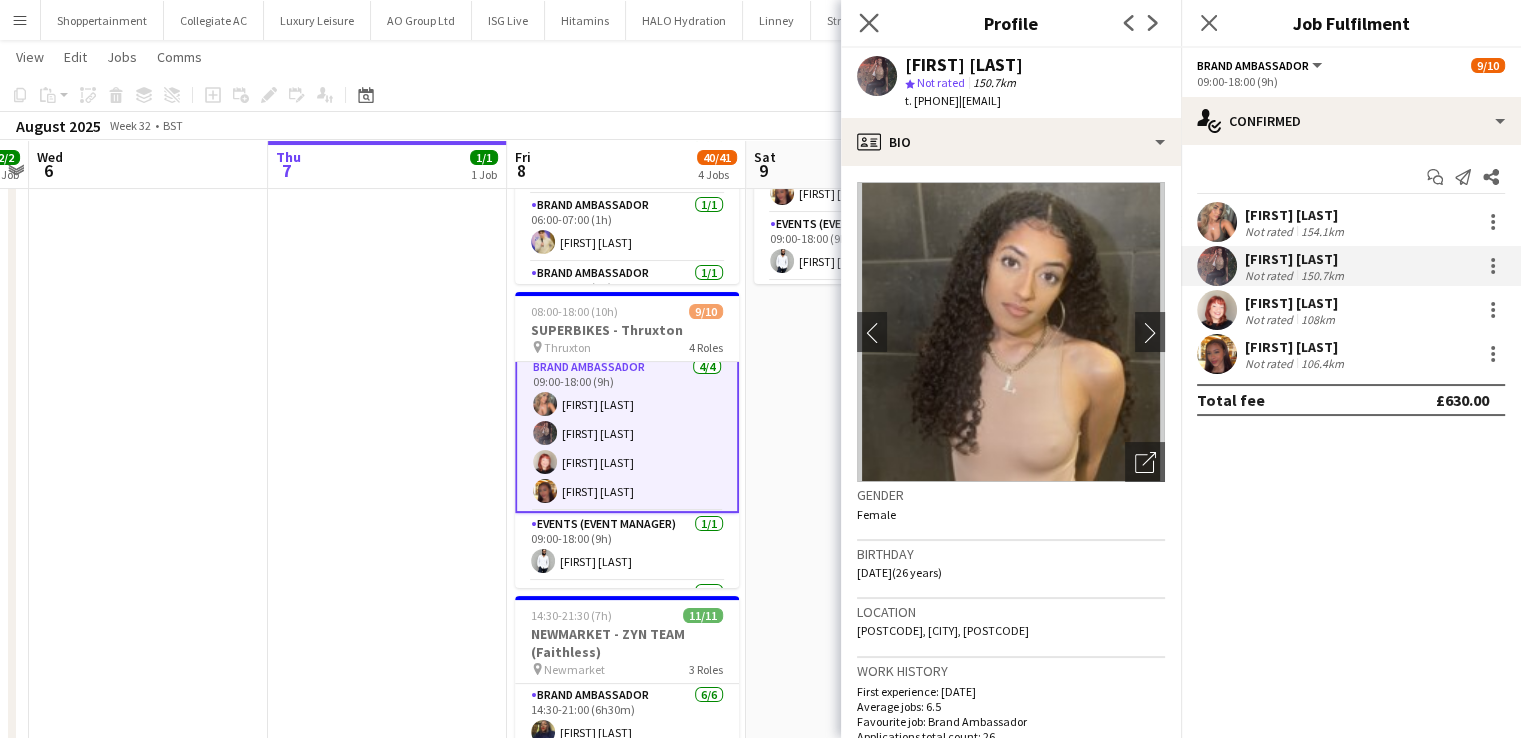 click on "Close pop-in" 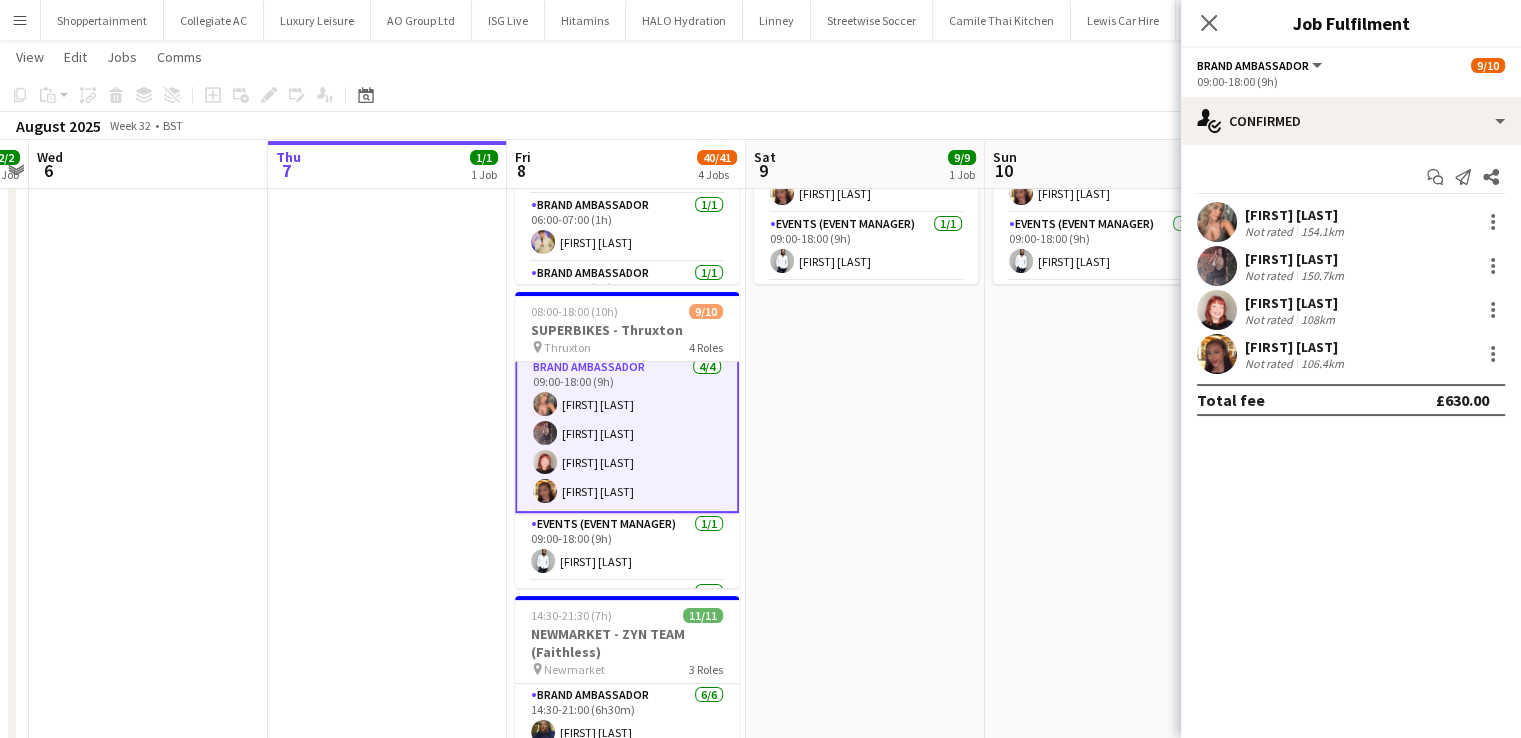 click on "Molly-Anna Porter" at bounding box center (1296, 215) 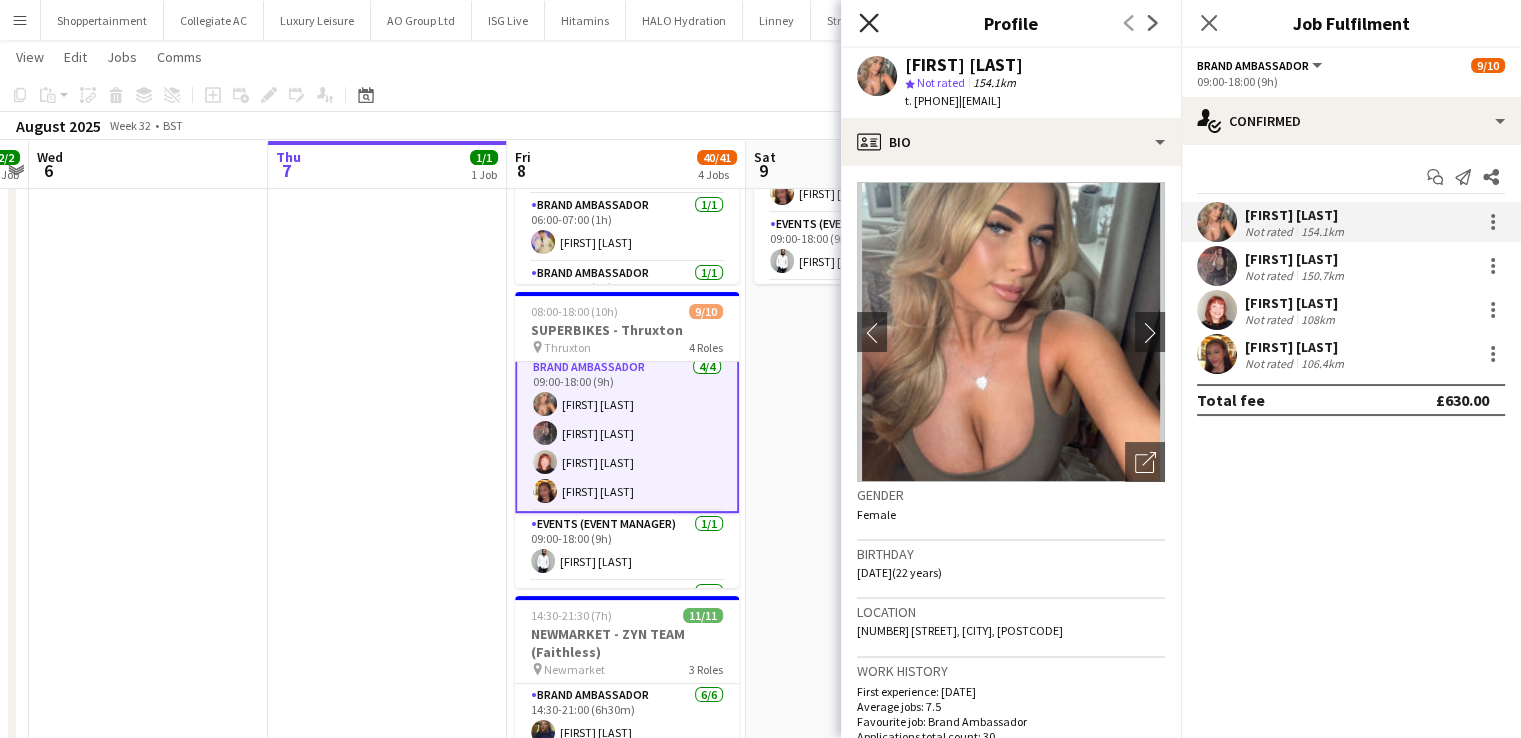 click 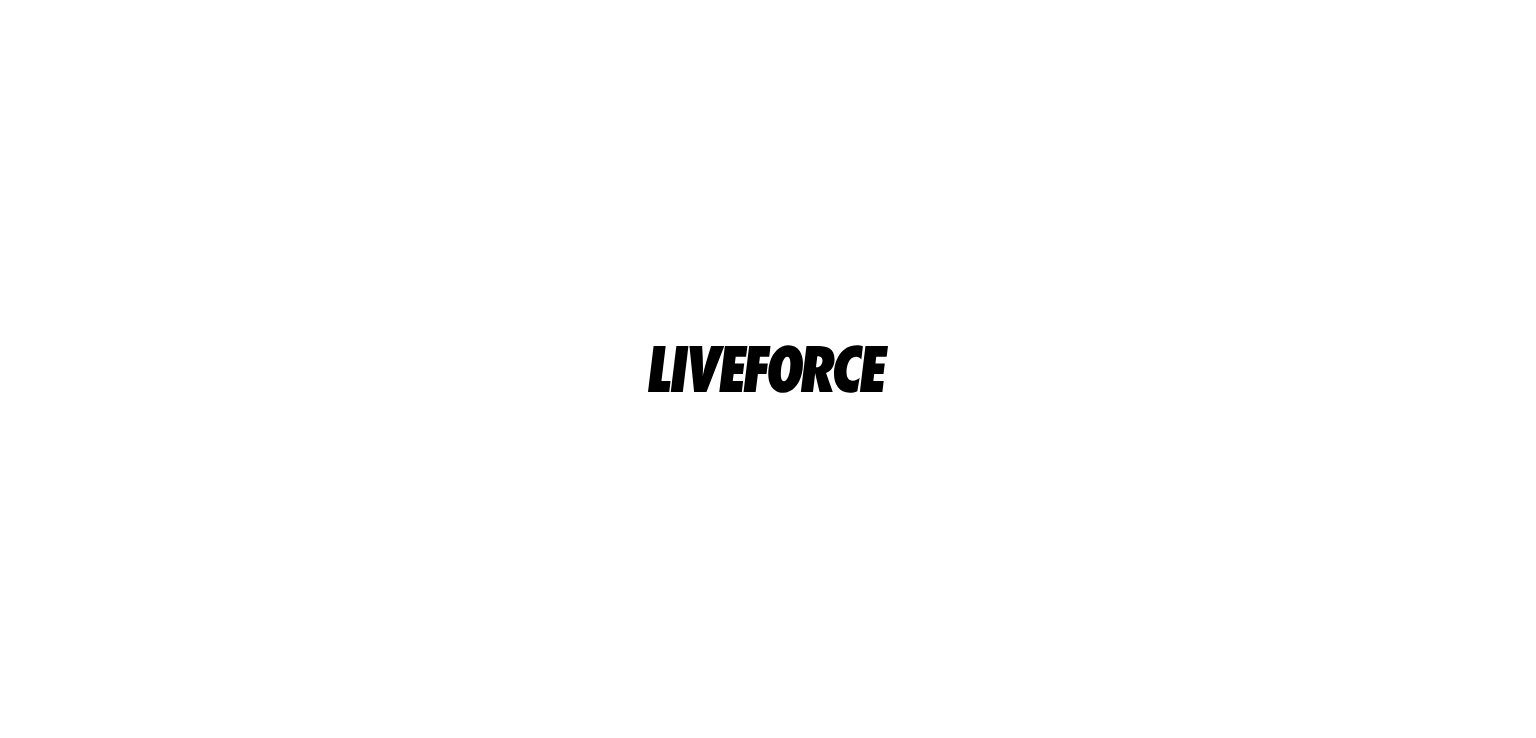 scroll, scrollTop: 0, scrollLeft: 0, axis: both 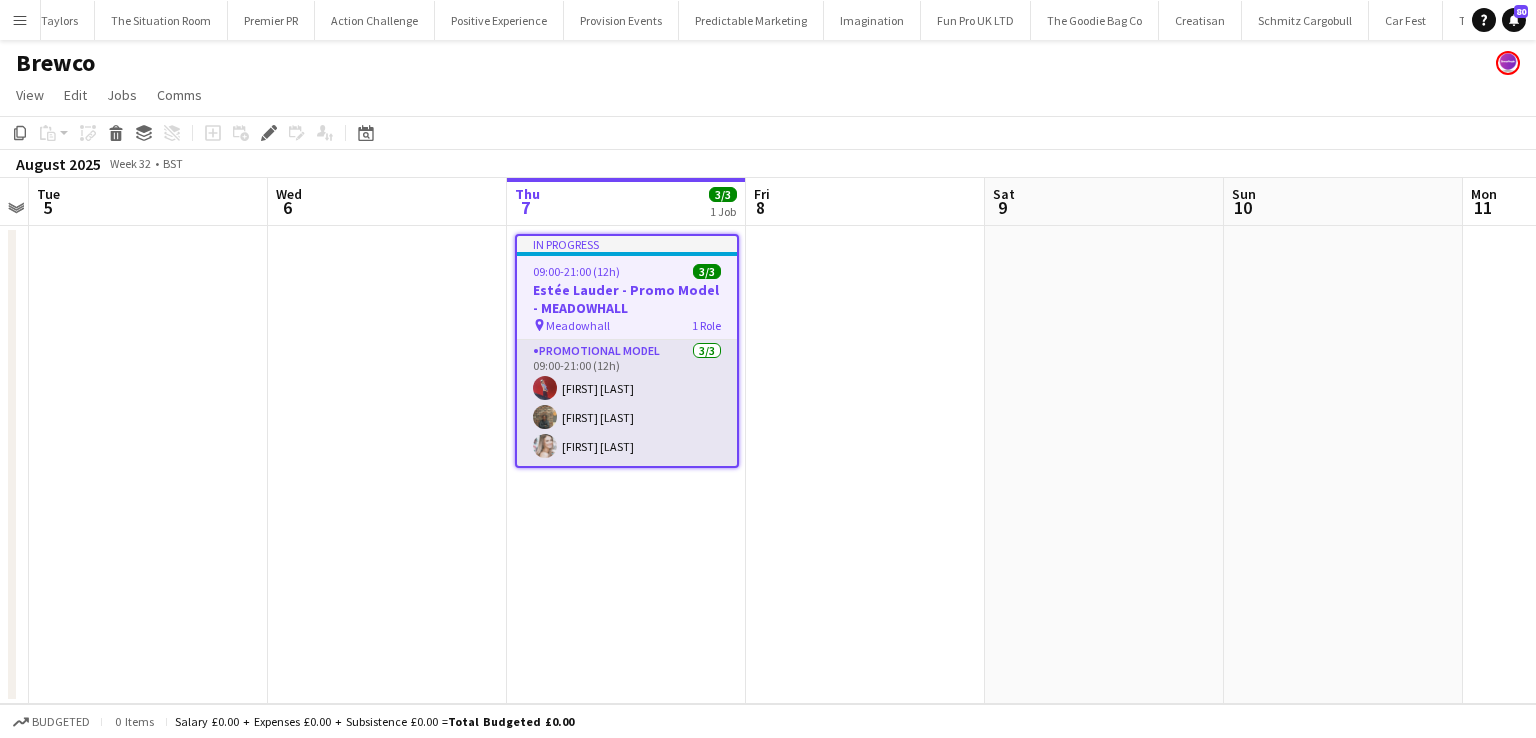 click on "Promotional Model   3/3   09:00-21:00 (12h)
Maisie Thearle Sijabuliso Paul Mpofu Amber Mitchell" at bounding box center [627, 403] 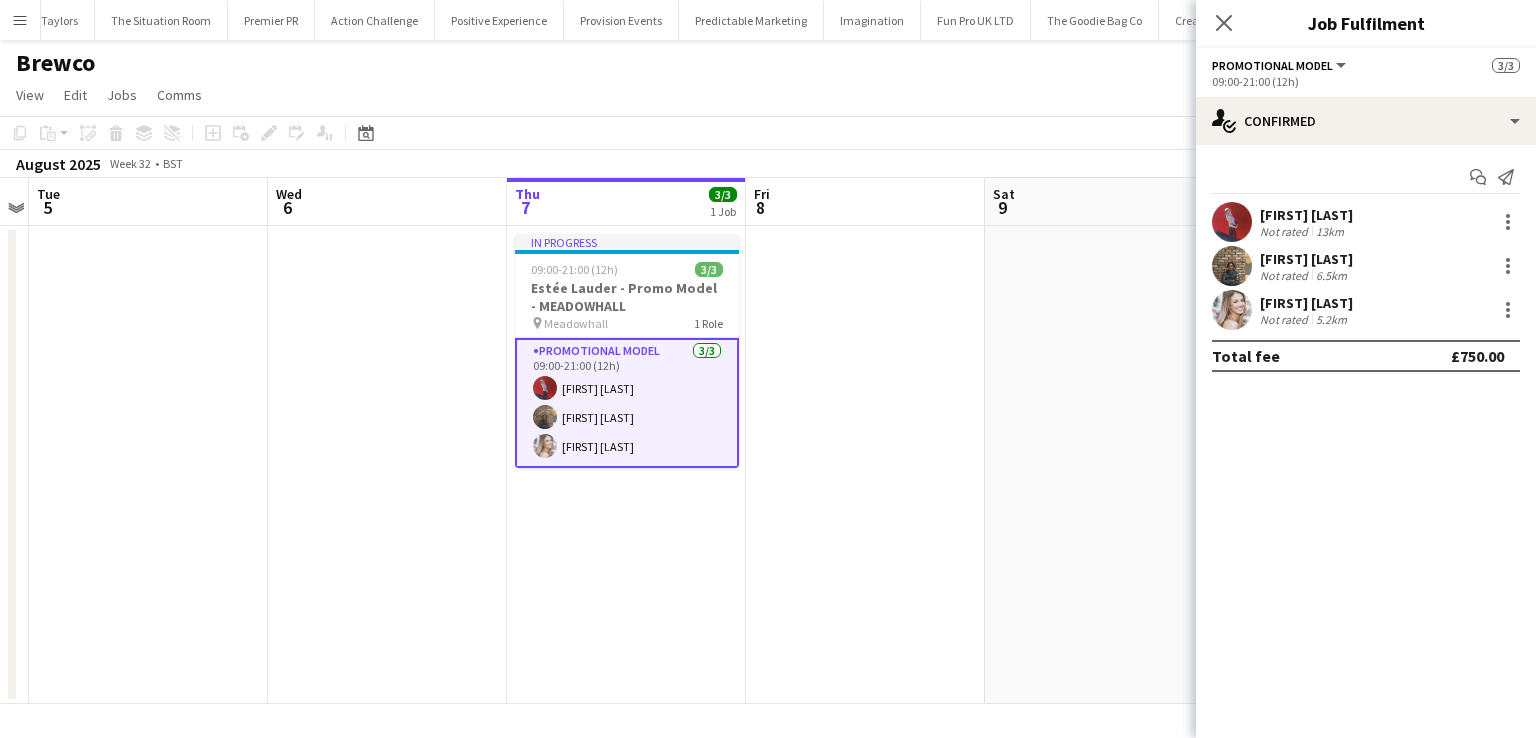 click on "Sijabuliso Paul Mpofu" at bounding box center (1306, 259) 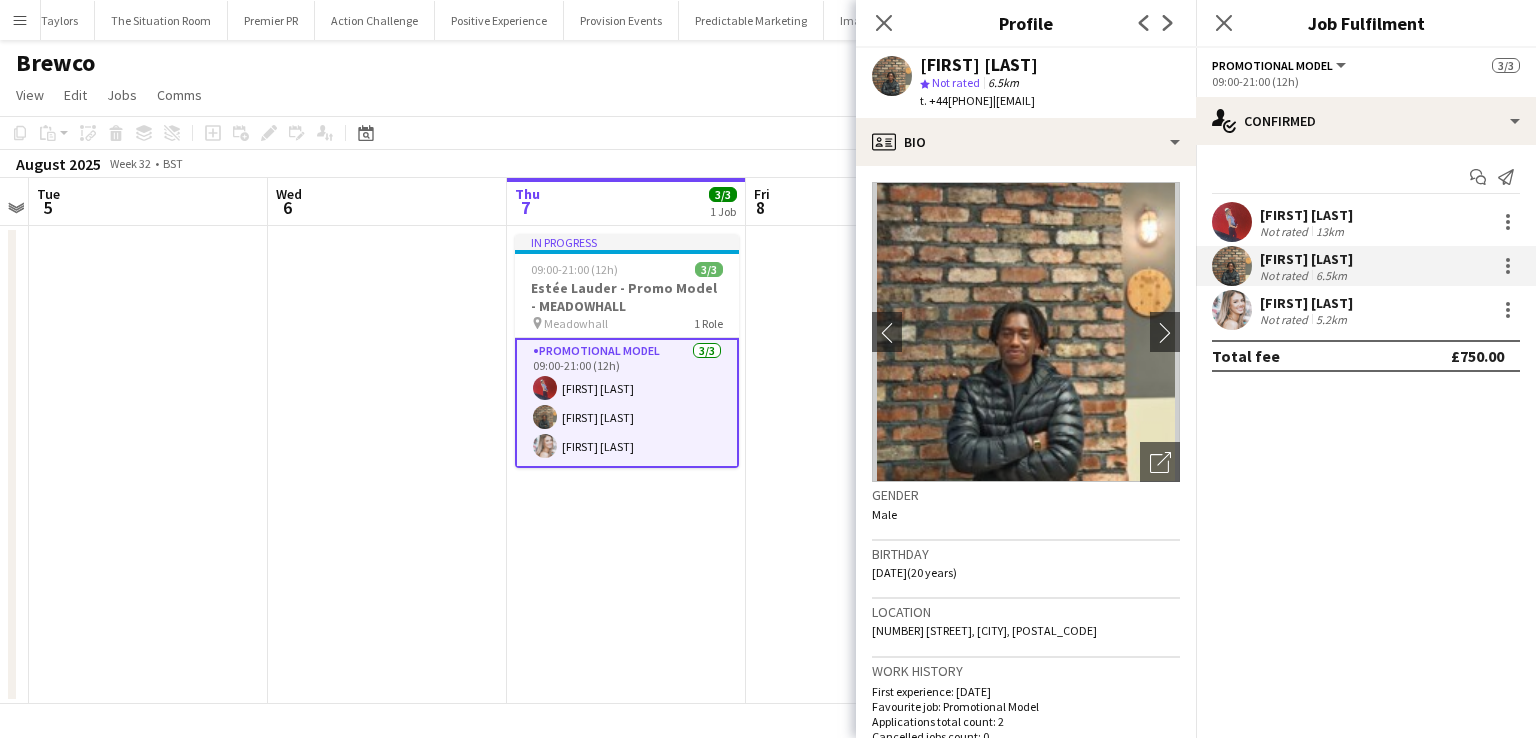 click on "Amber Mitchell" at bounding box center (1306, 303) 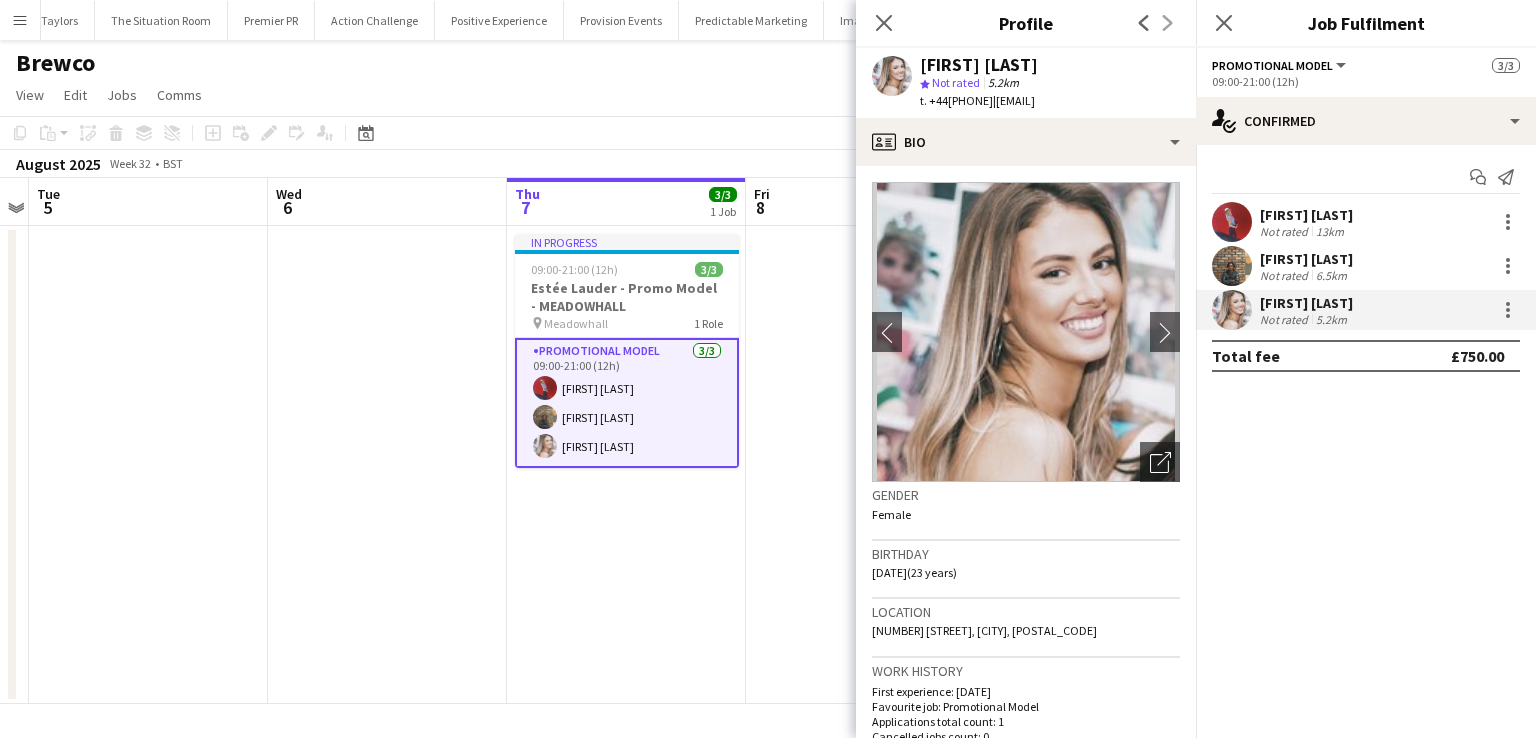 click on "Maisie Thearle" at bounding box center [1306, 215] 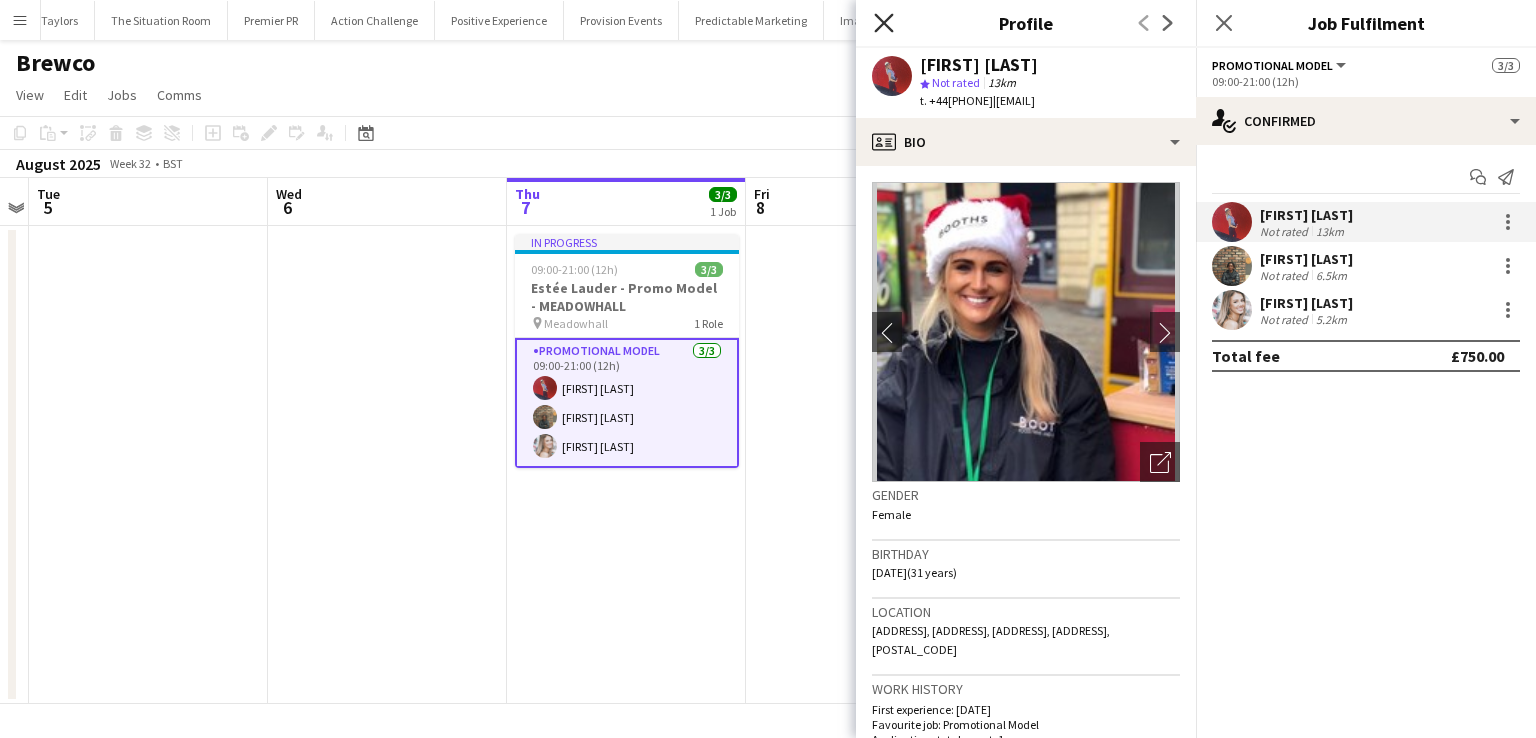 click on "Close pop-in" 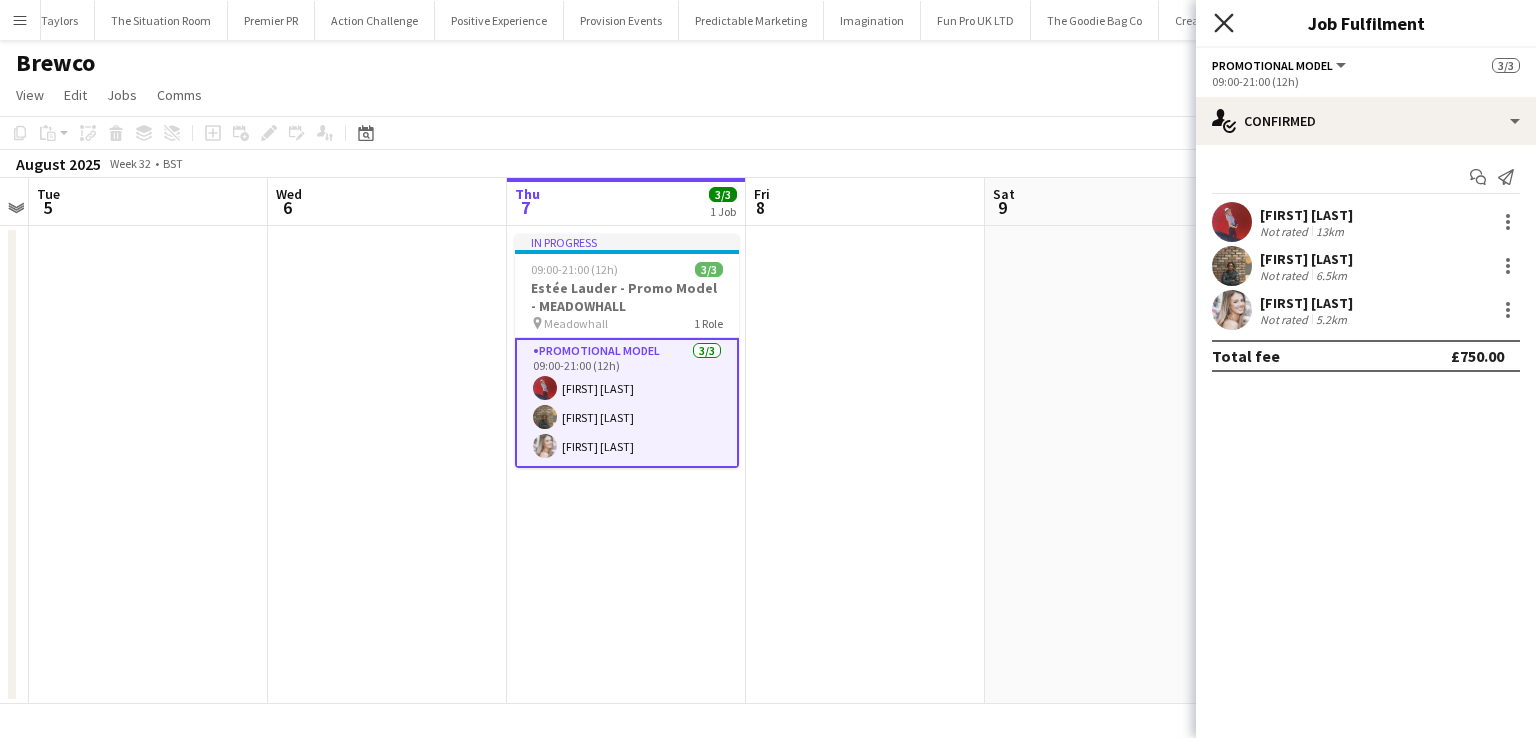 click on "Close pop-in" 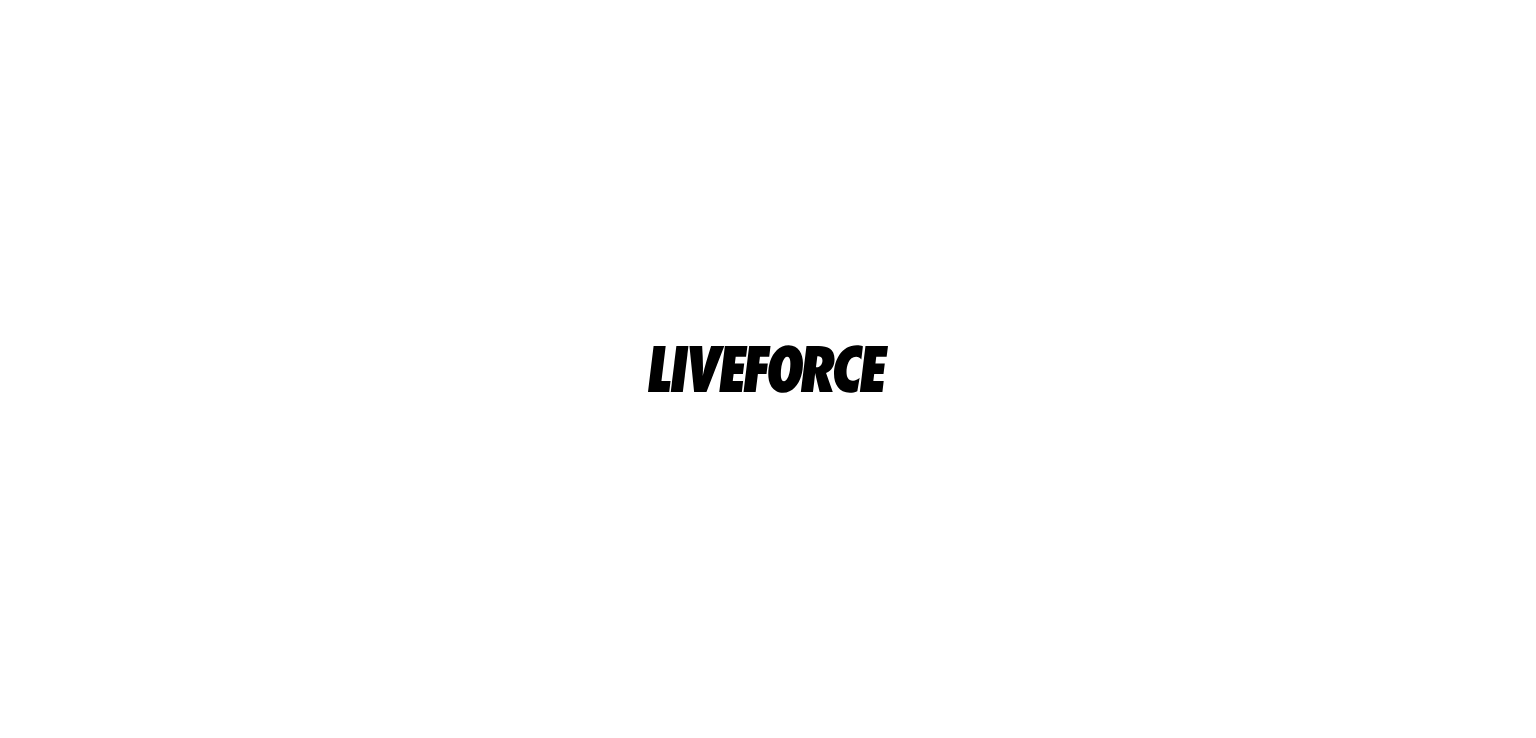scroll, scrollTop: 0, scrollLeft: 0, axis: both 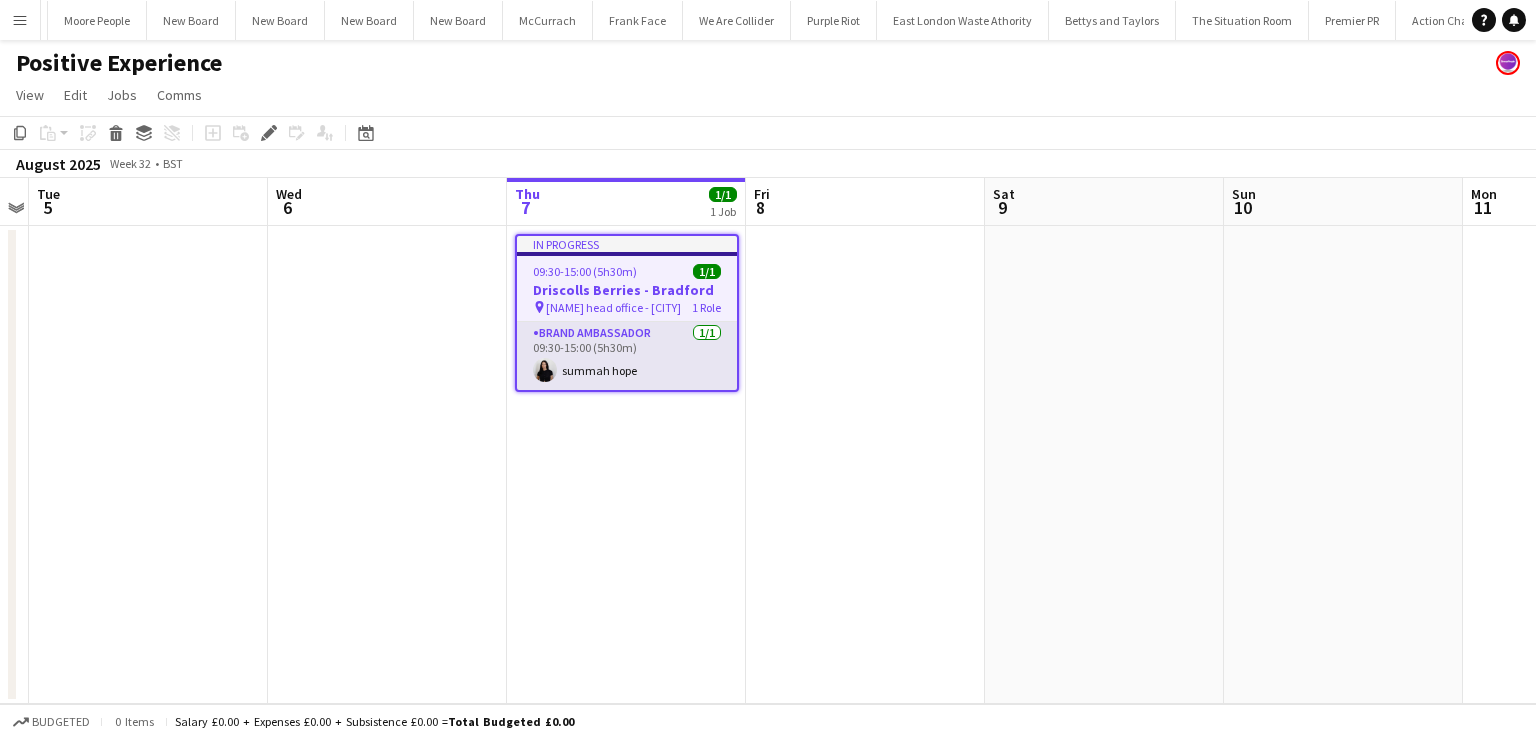 click on "Brand Ambassador   1/1   09:30-15:00 (5h30m)
summah hope" at bounding box center [627, 356] 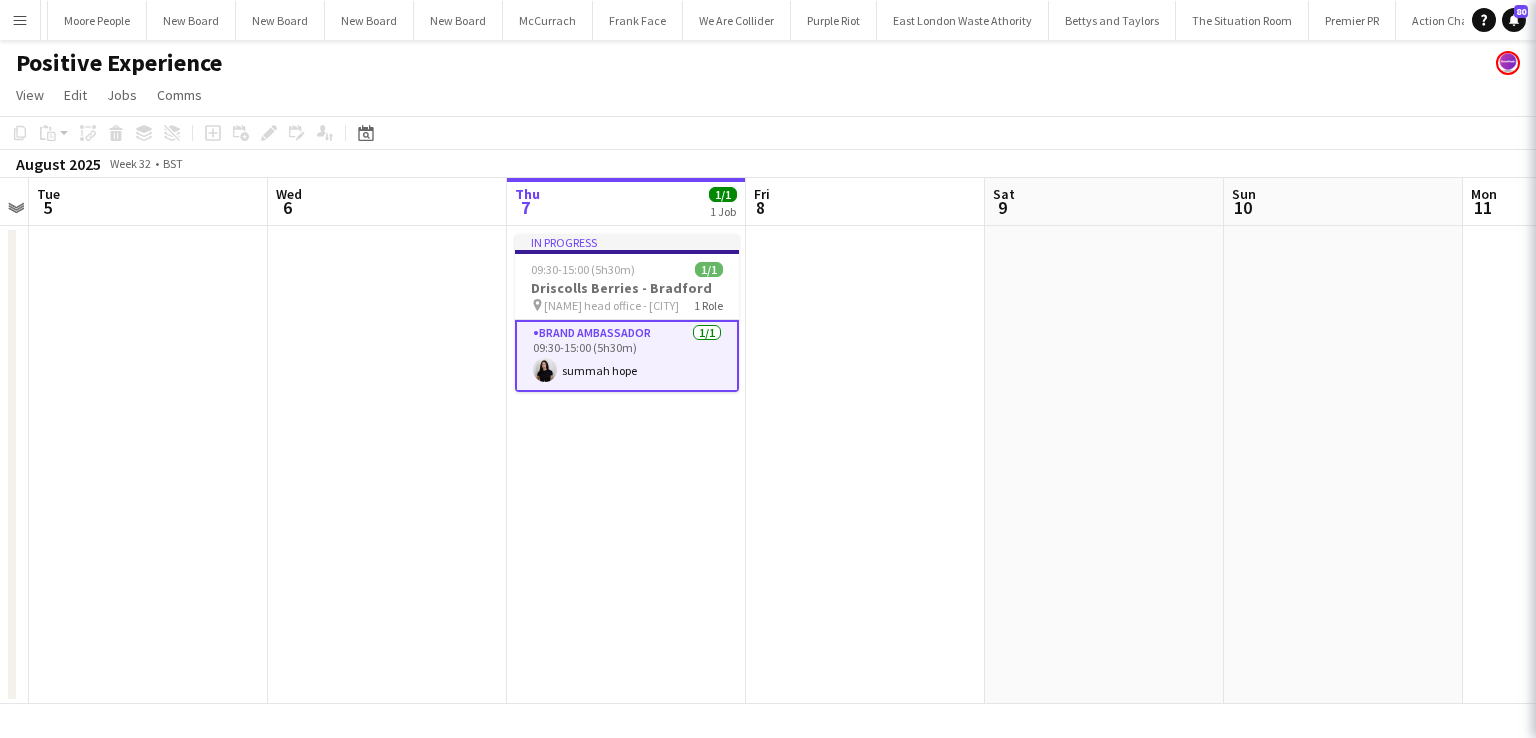 scroll, scrollTop: 0, scrollLeft: 11517, axis: horizontal 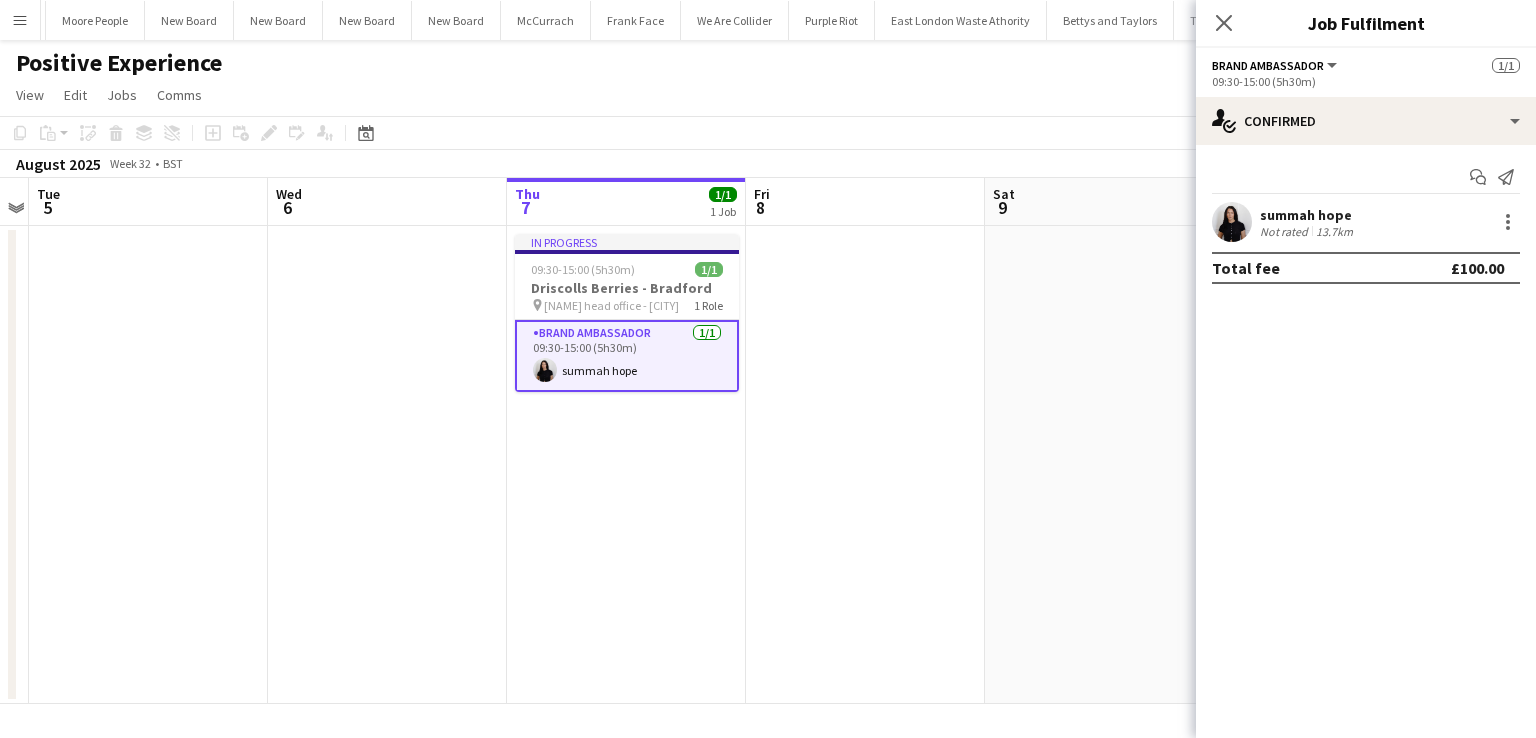 click on "summah hope   Not rated   13.7km" at bounding box center [1366, 222] 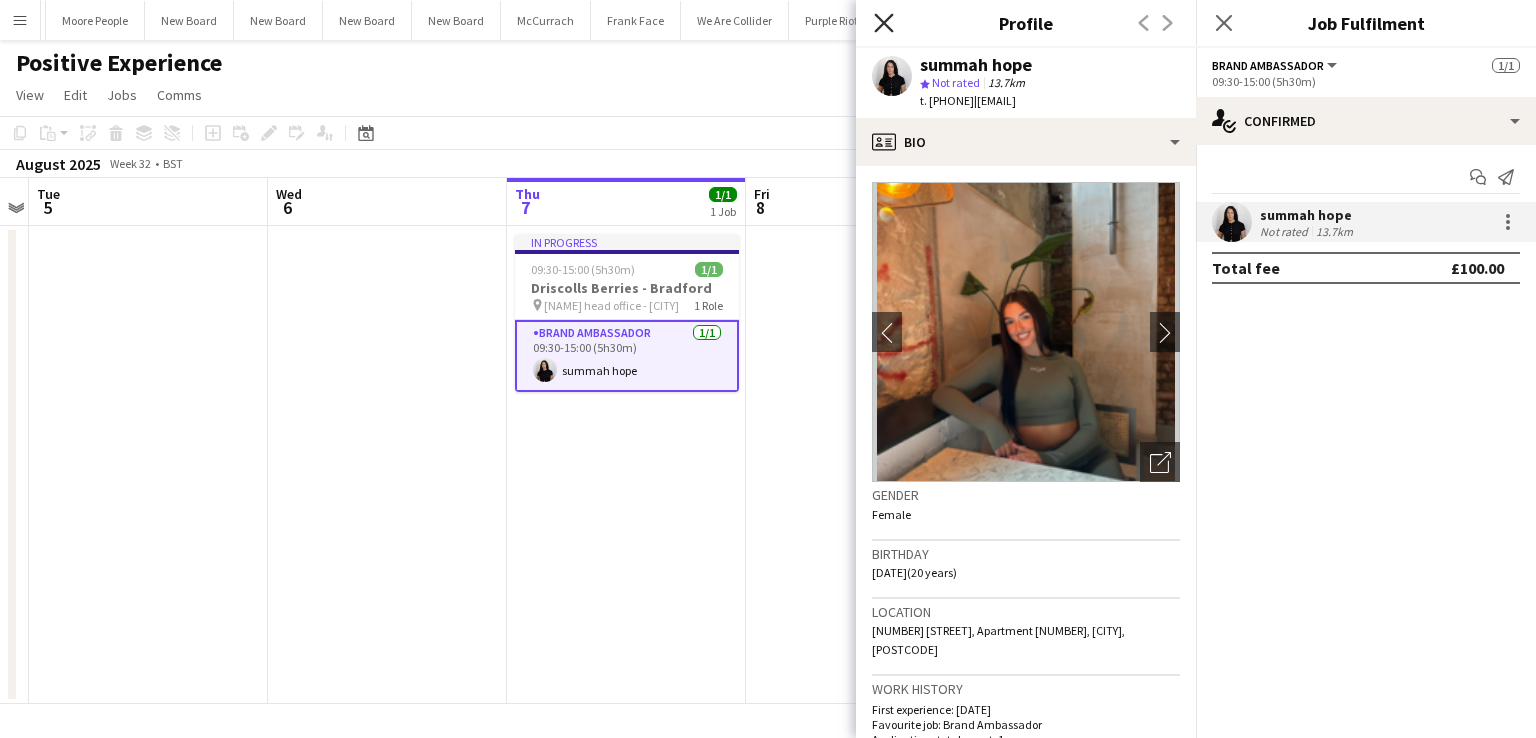 click on "Close pop-in" 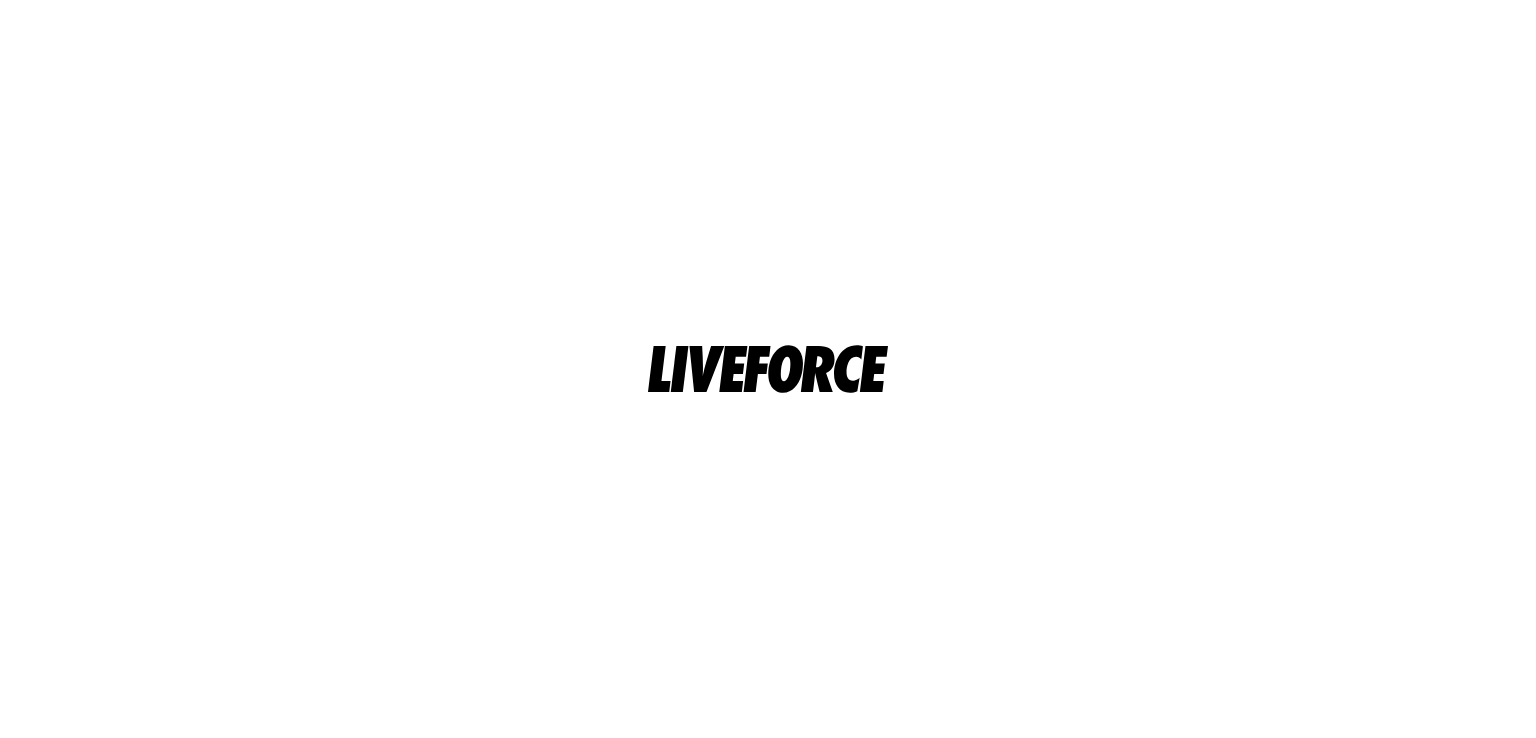 scroll, scrollTop: 0, scrollLeft: 0, axis: both 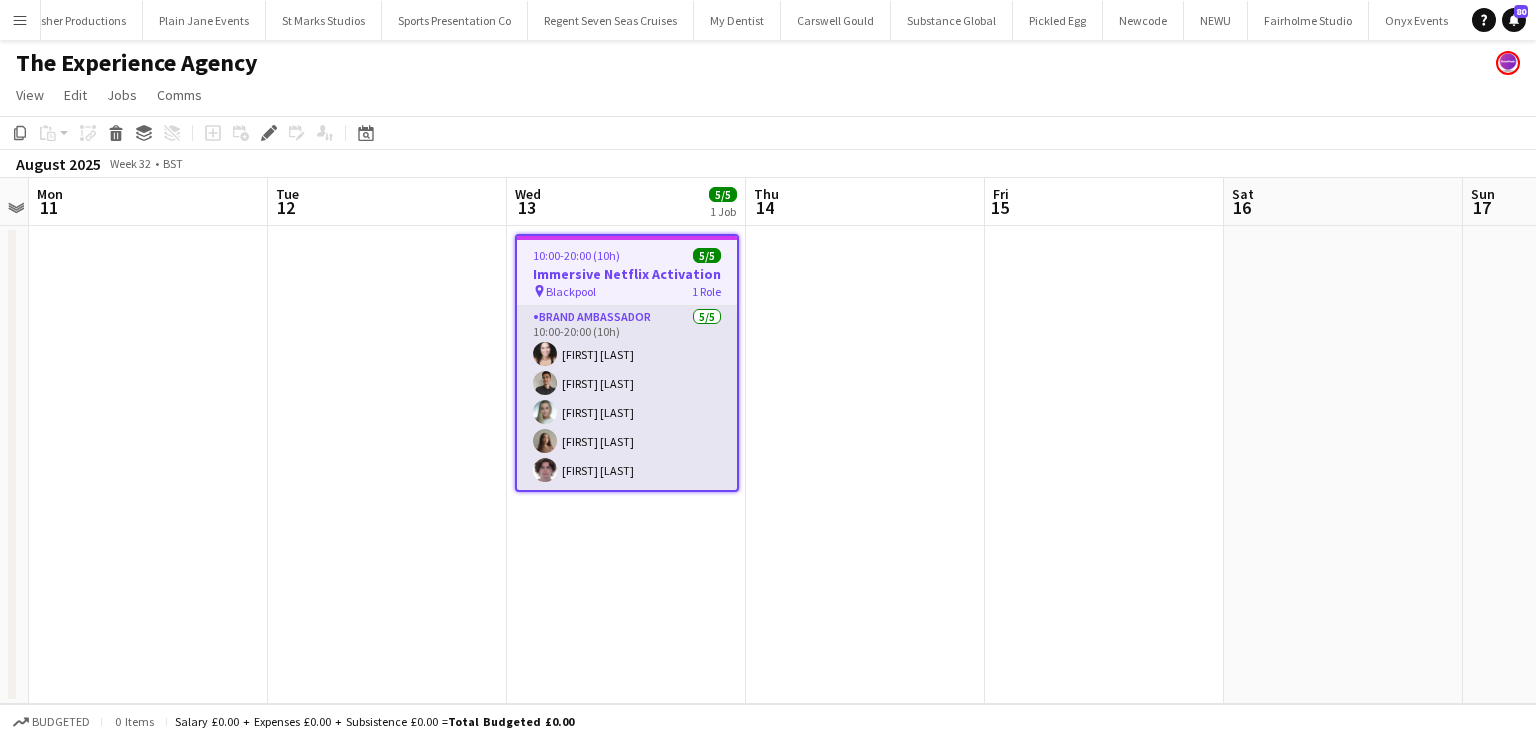 click on "Brand Ambassador   5/5   10:00-20:00 (10h)
Karina Omalley Adam Carless Helly Lumsden Lalesca Bittencourt Ezrá Garfield" at bounding box center [627, 398] 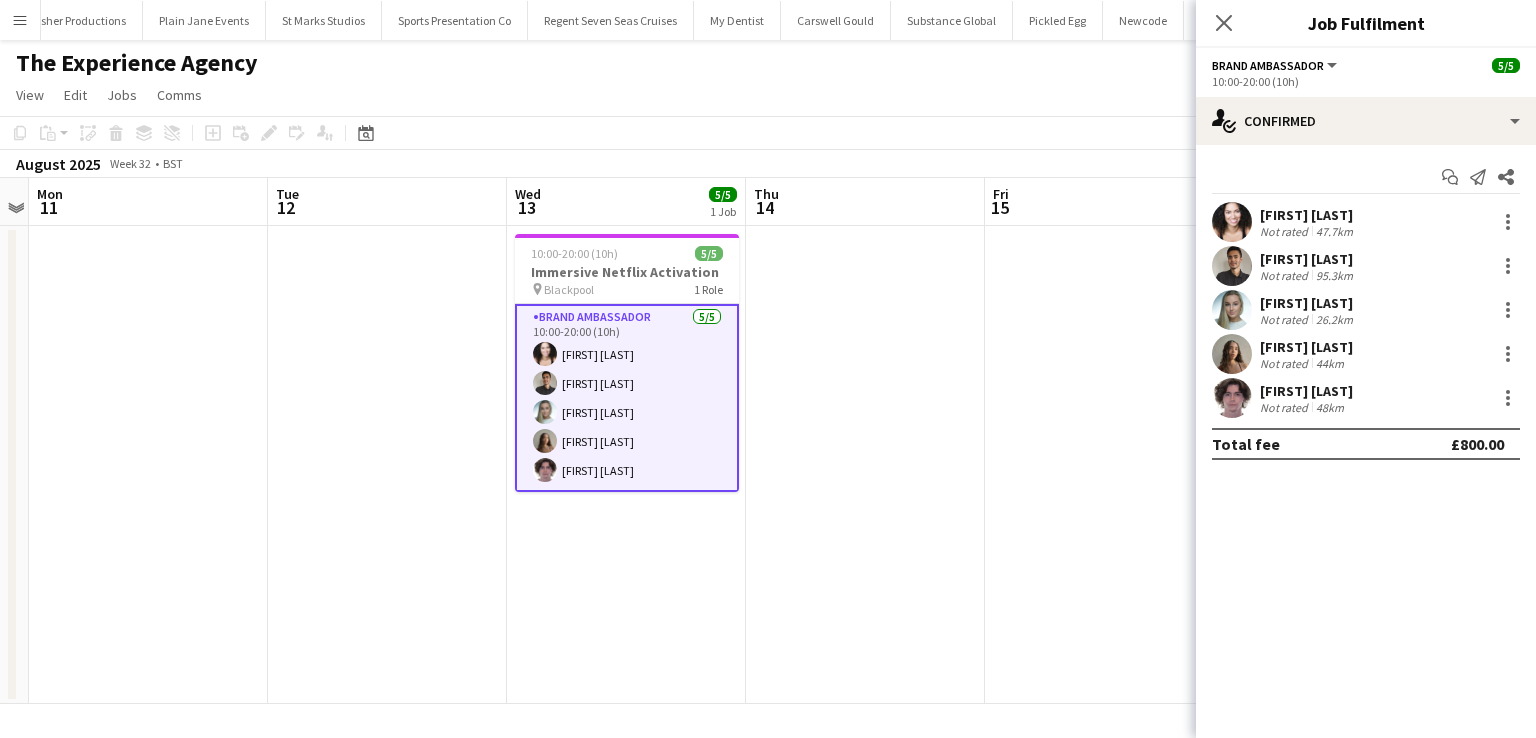 click on "Ezrá Garfield   Not rated   48km" at bounding box center (1366, 398) 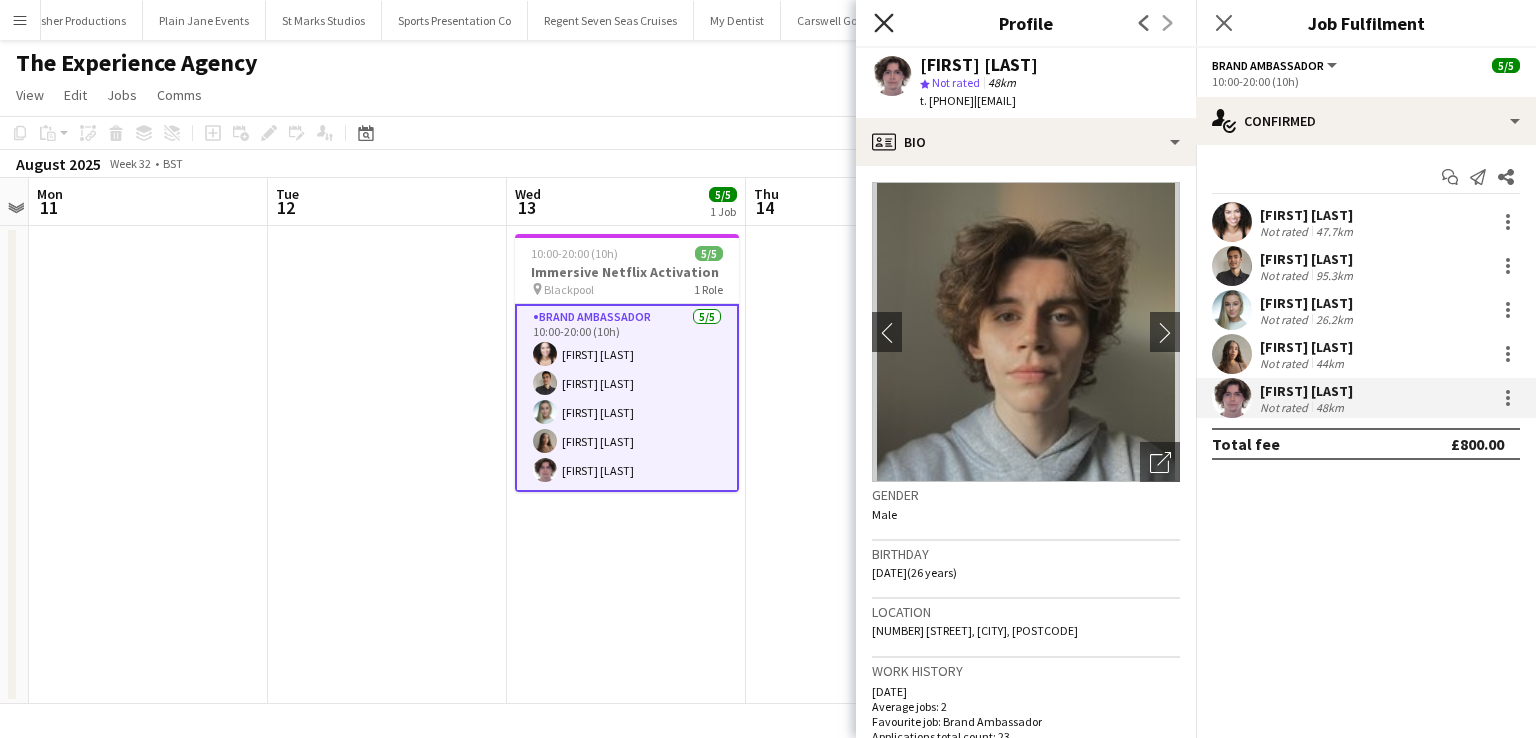 click 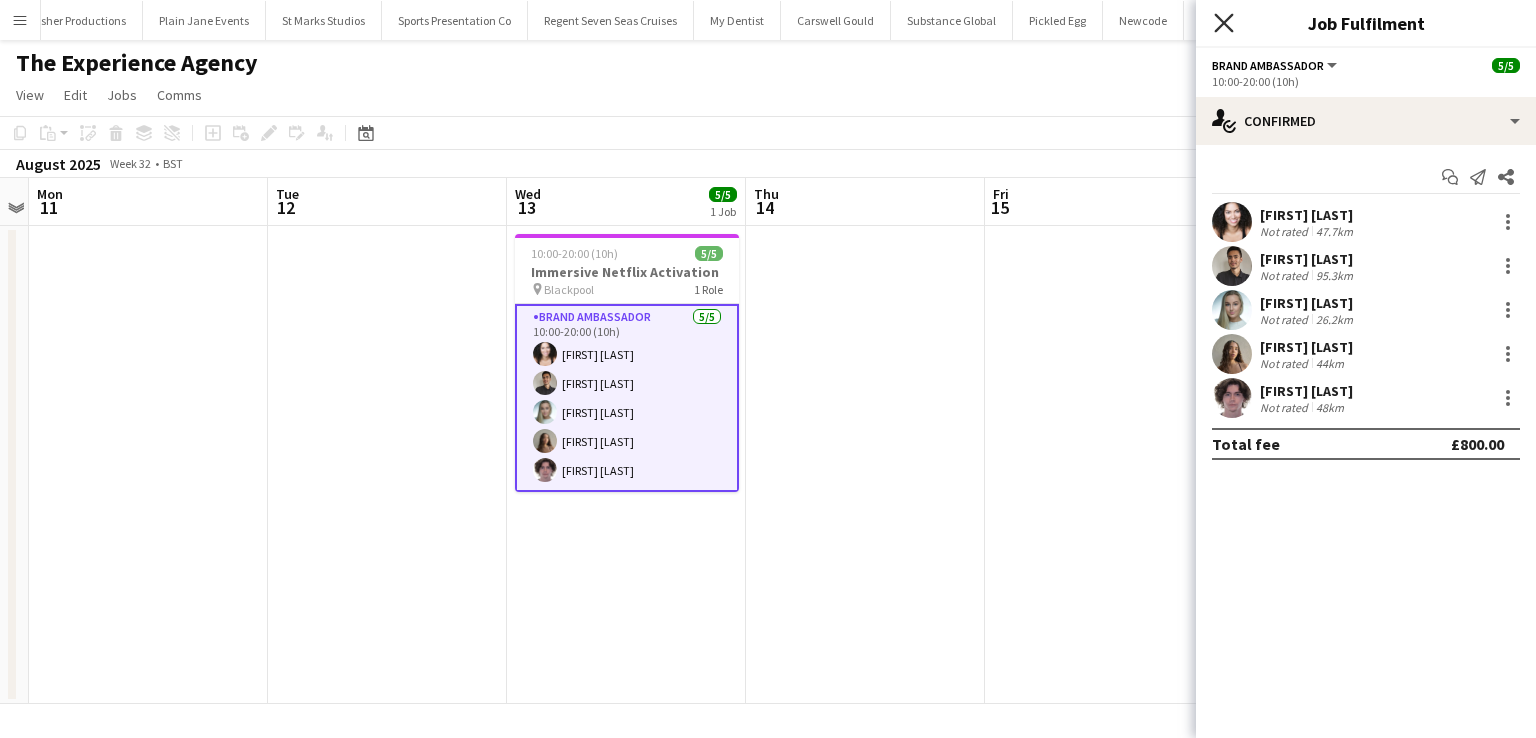 click on "Close pop-in" 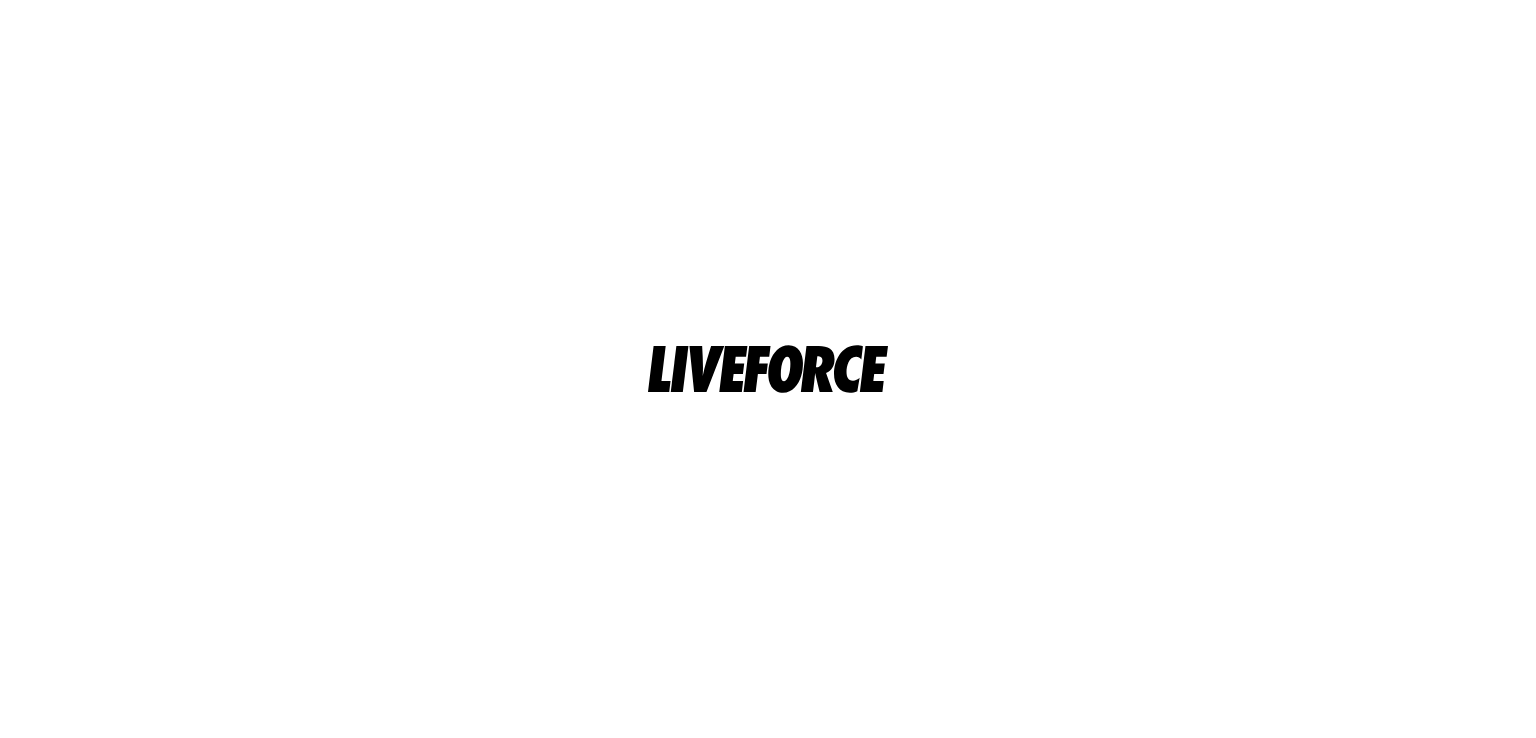 scroll, scrollTop: 0, scrollLeft: 0, axis: both 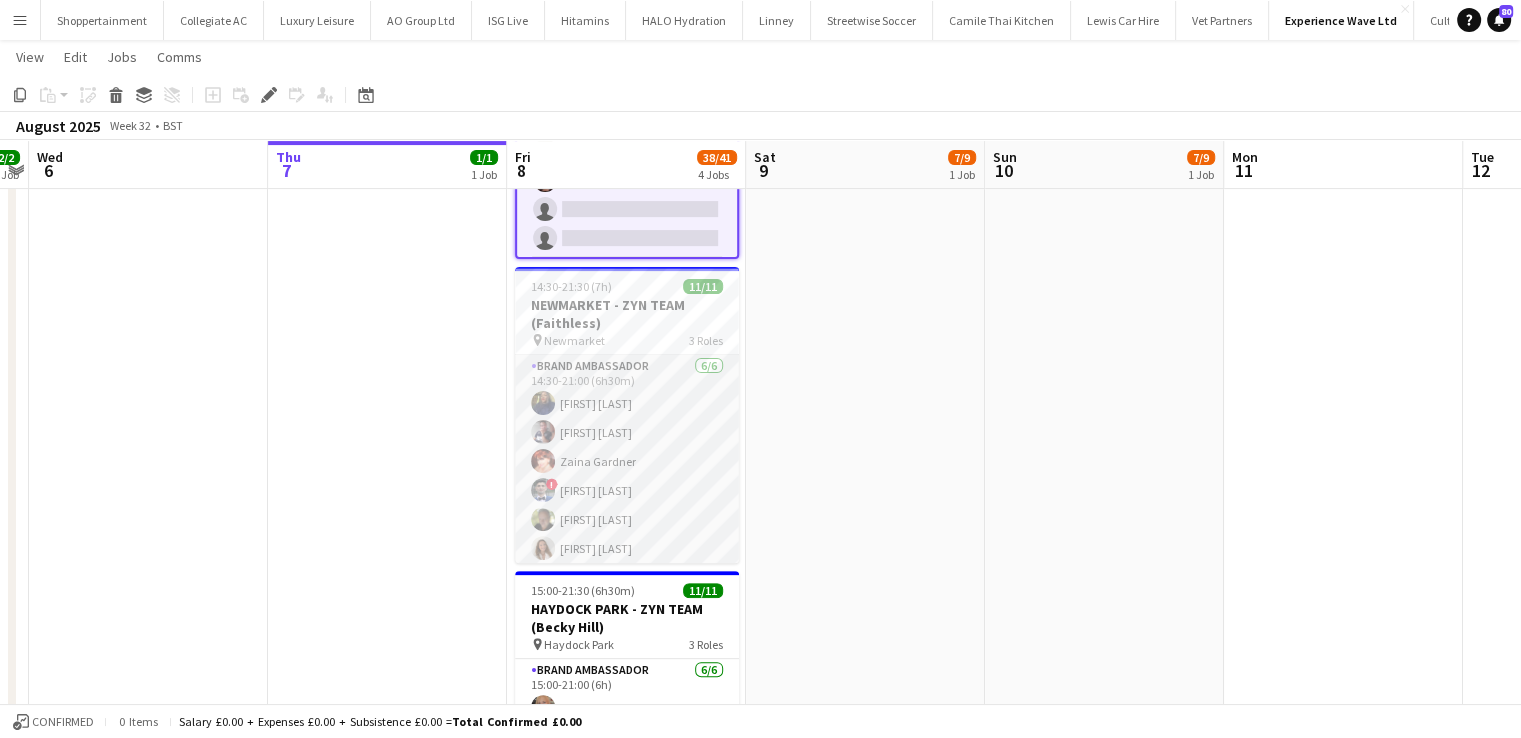 click on "Brand Ambassador   6/6   14:30-21:00 (6h30m)
[FIRST] [LAST] [FIRST] [LAST] [FIRST] [LAST] ! [FIRST] [LAST] [FIRST] [LAST] [FIRST] [LAST]" at bounding box center [627, 461] 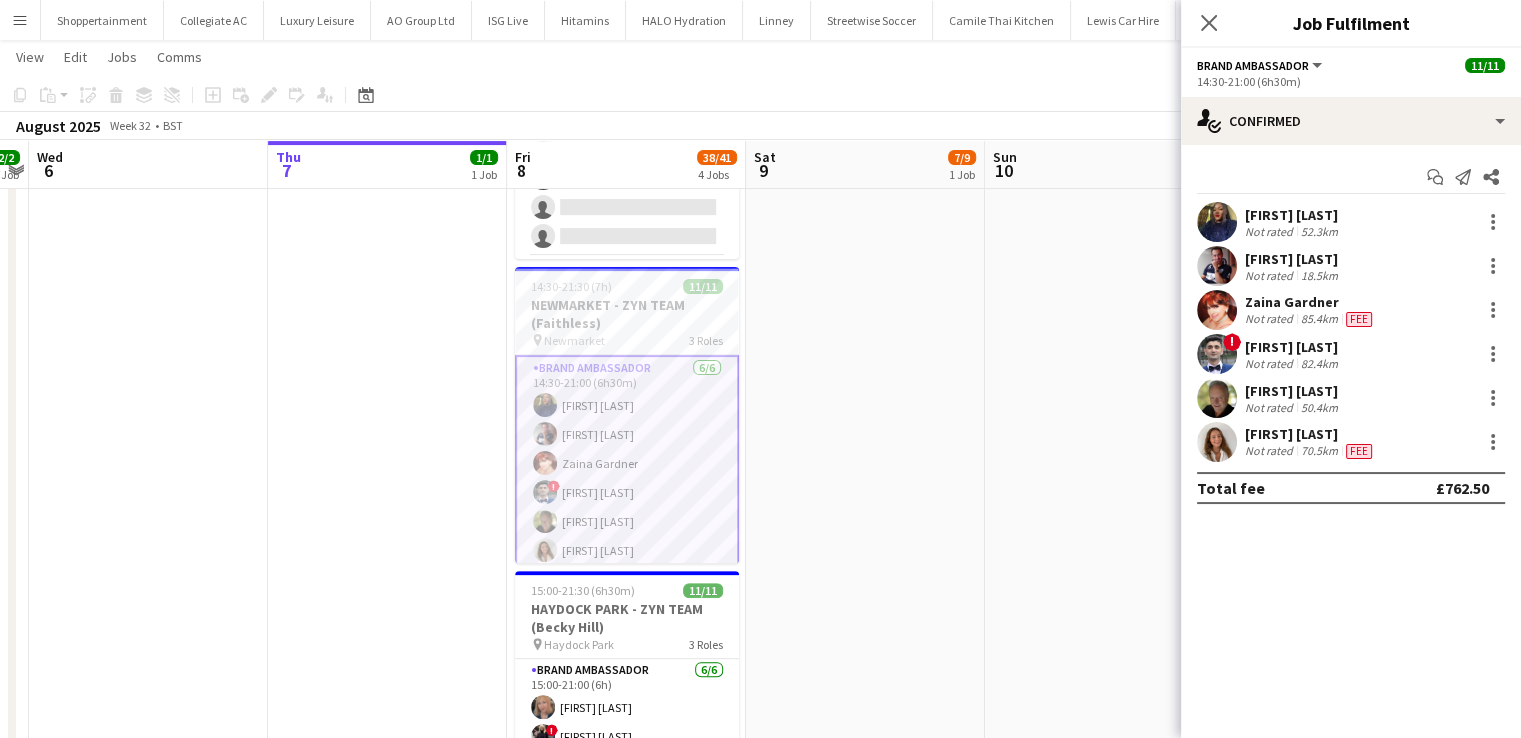 click on "[FIRST] [LAST]" at bounding box center [1310, 434] 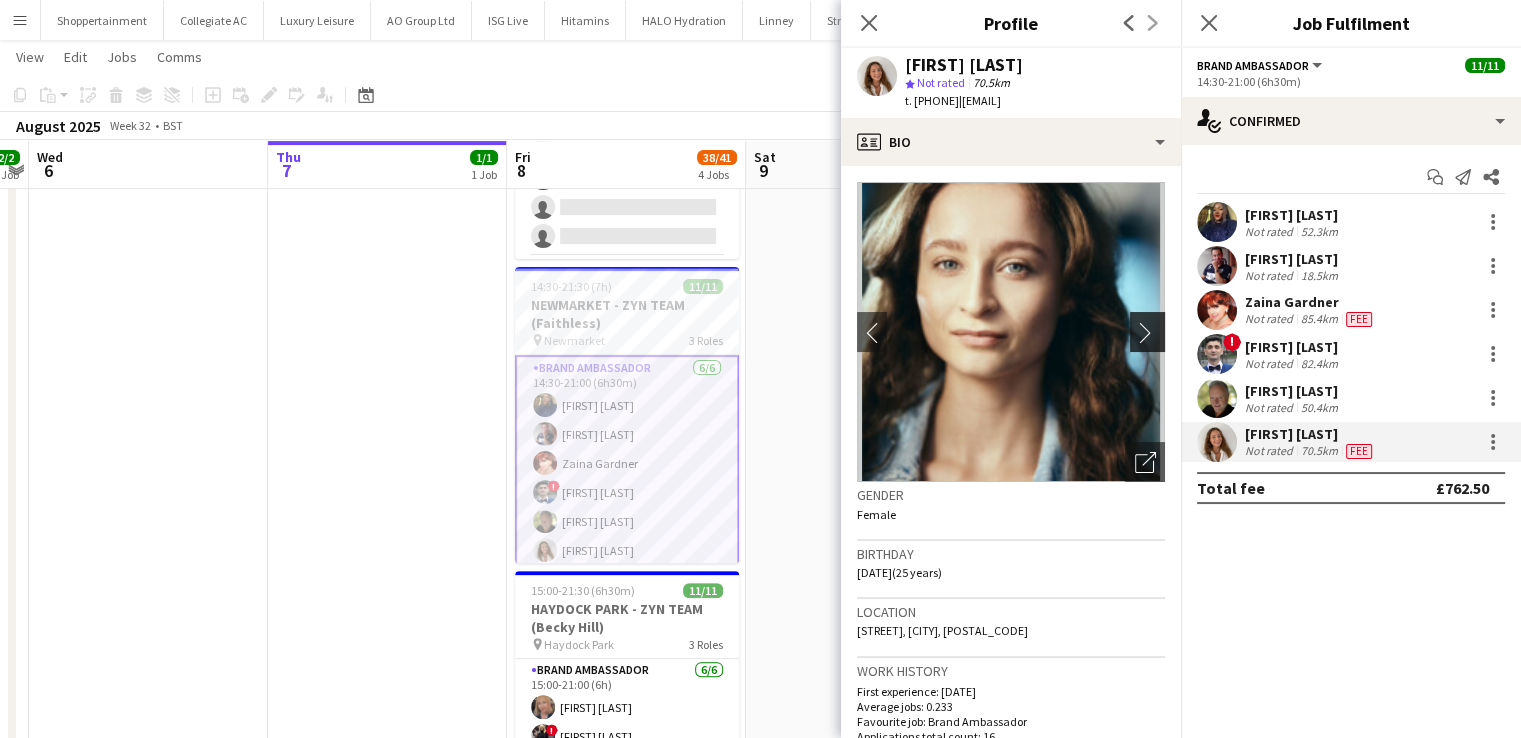 click on "chevron-right" 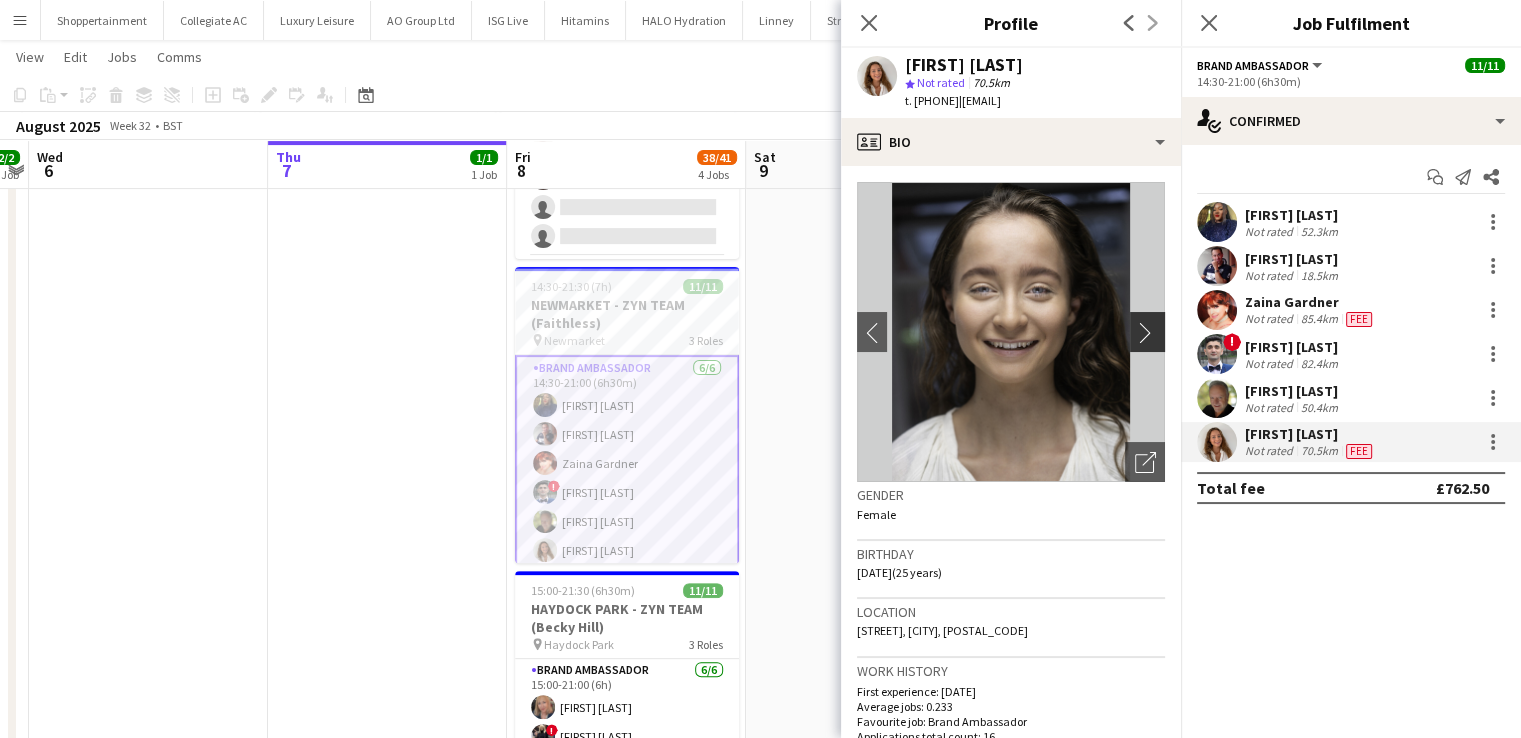 click on "chevron-right" 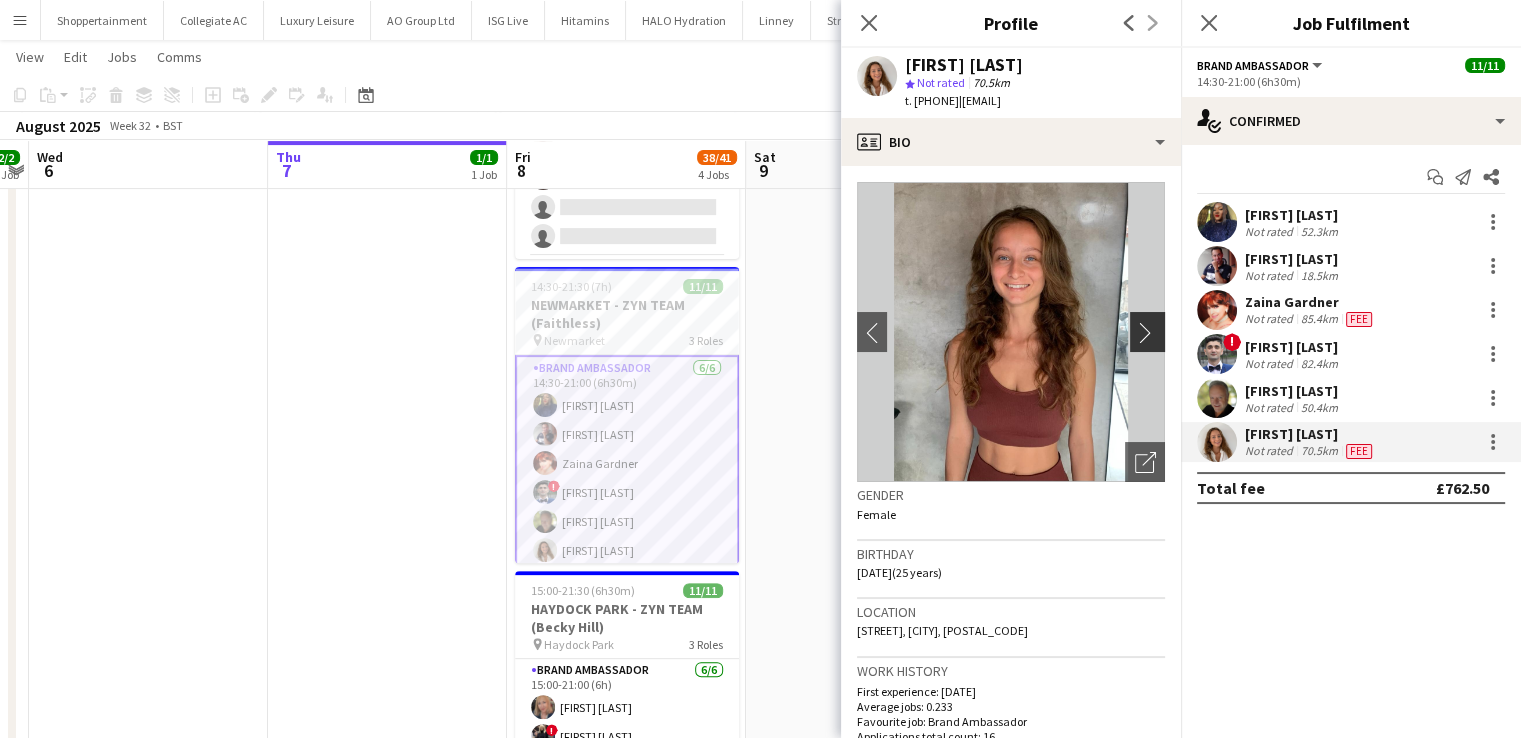 click on "chevron-right" 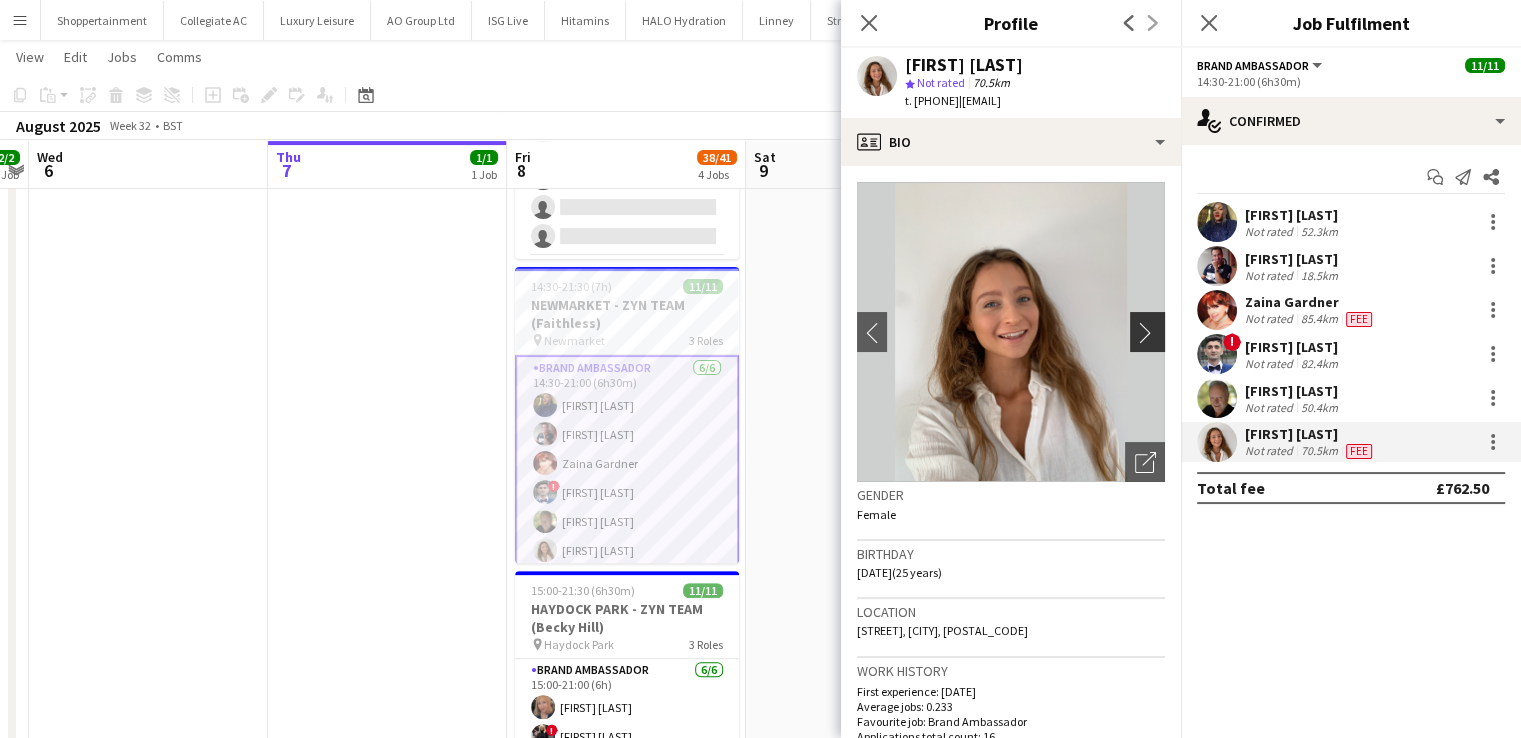 click on "chevron-right" 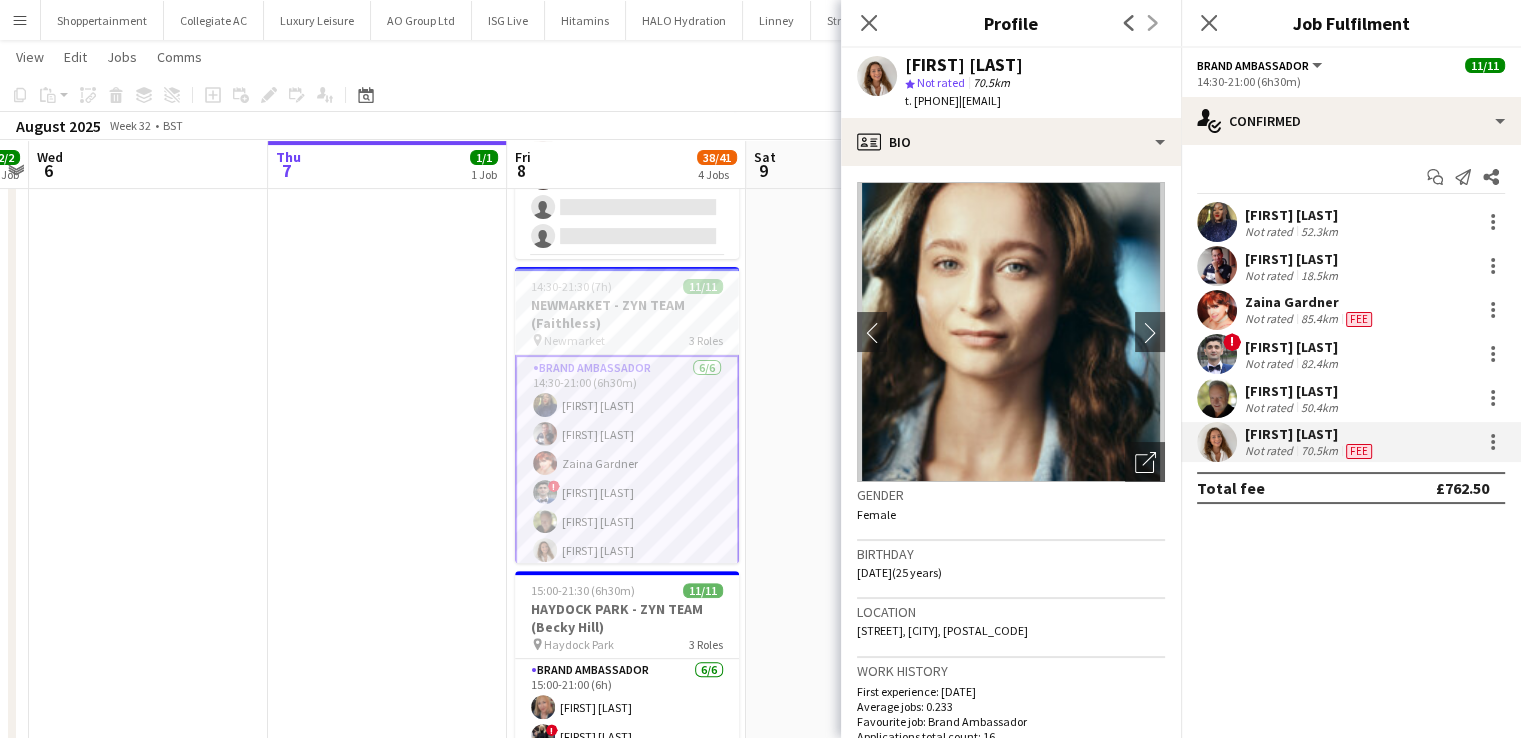 click on "[FIRST] [LAST]" at bounding box center (1293, 391) 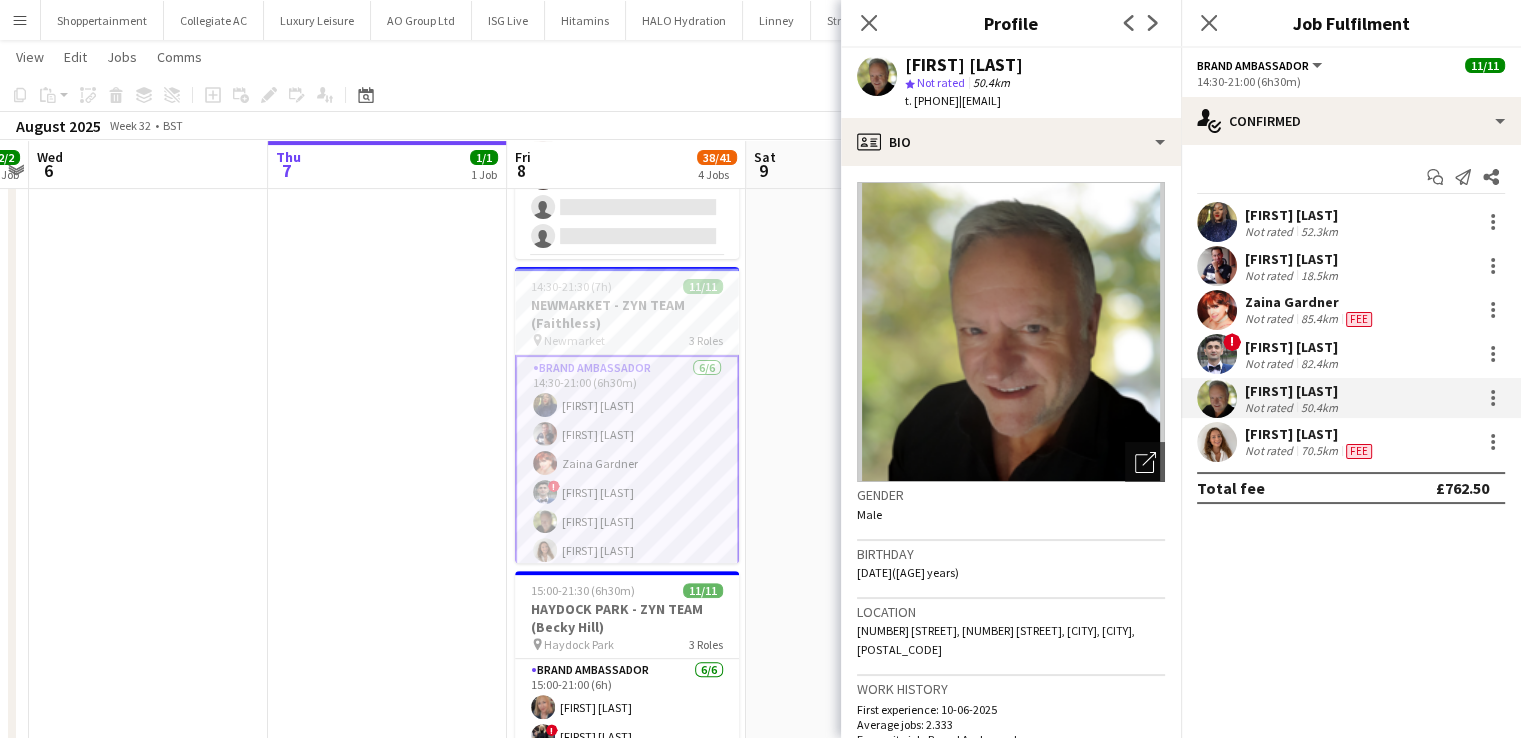 click on "! [FIRST] [LAST]   Not rated   82.4km" at bounding box center [1351, 354] 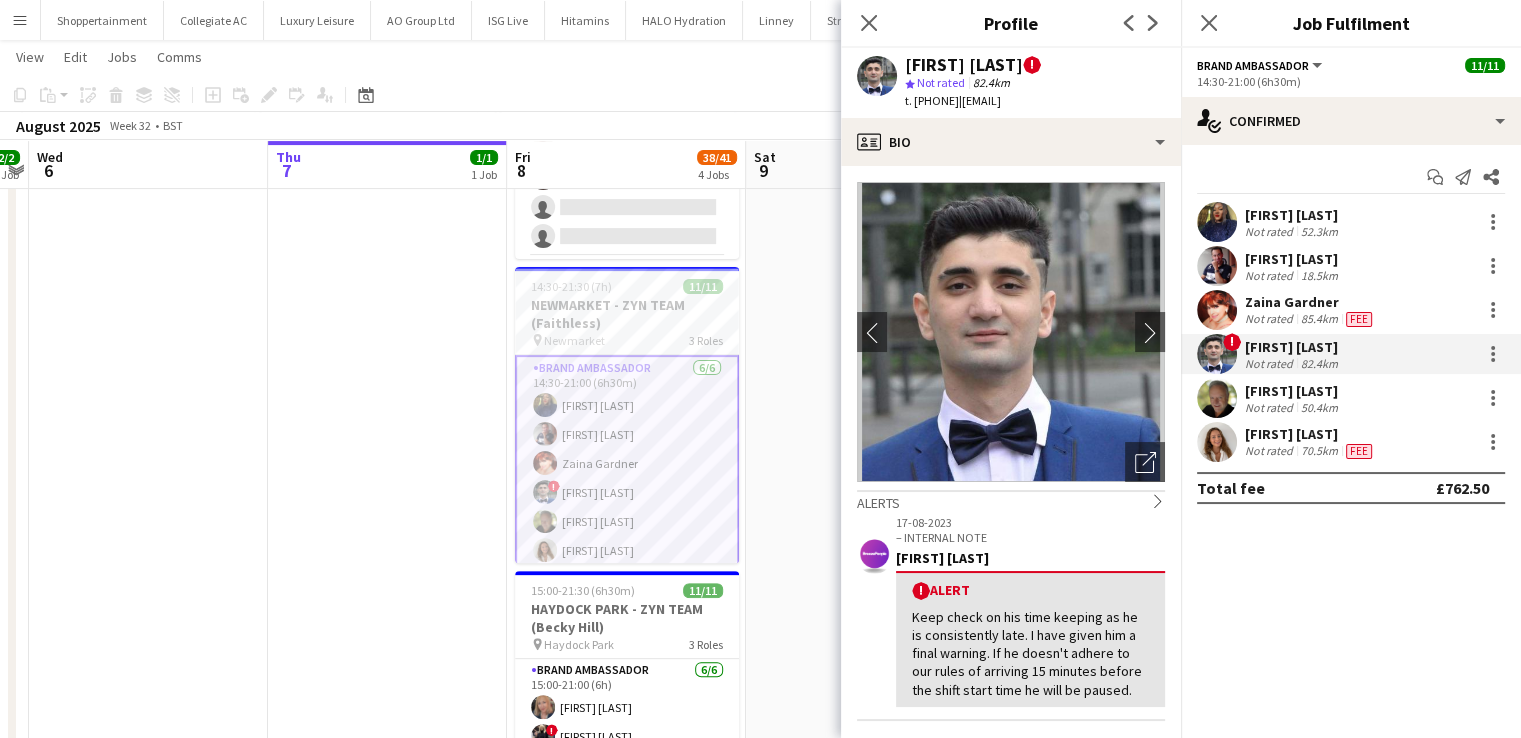 click on "Zaina Gardner" at bounding box center [1310, 302] 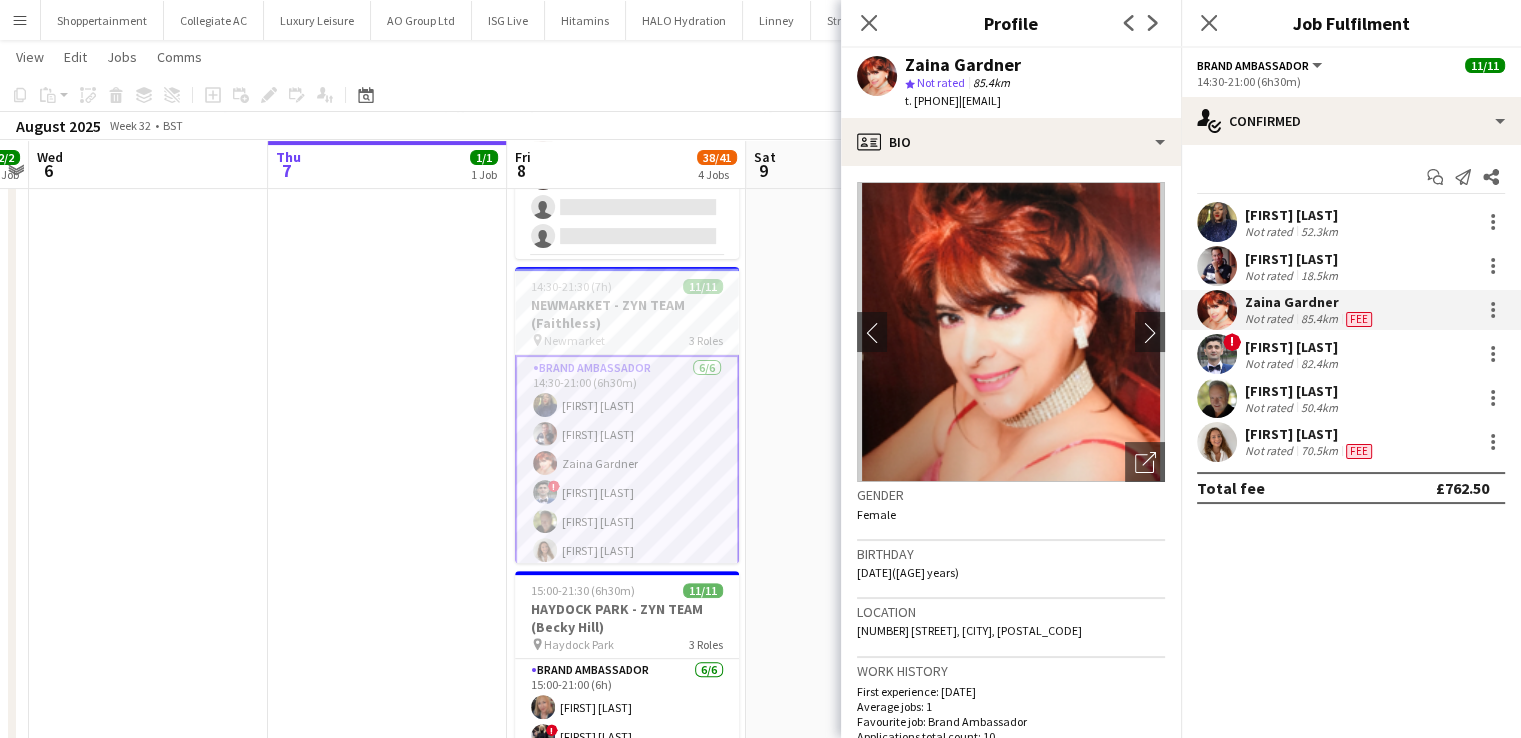 click on "[FIRST] [LAST]" at bounding box center (1293, 259) 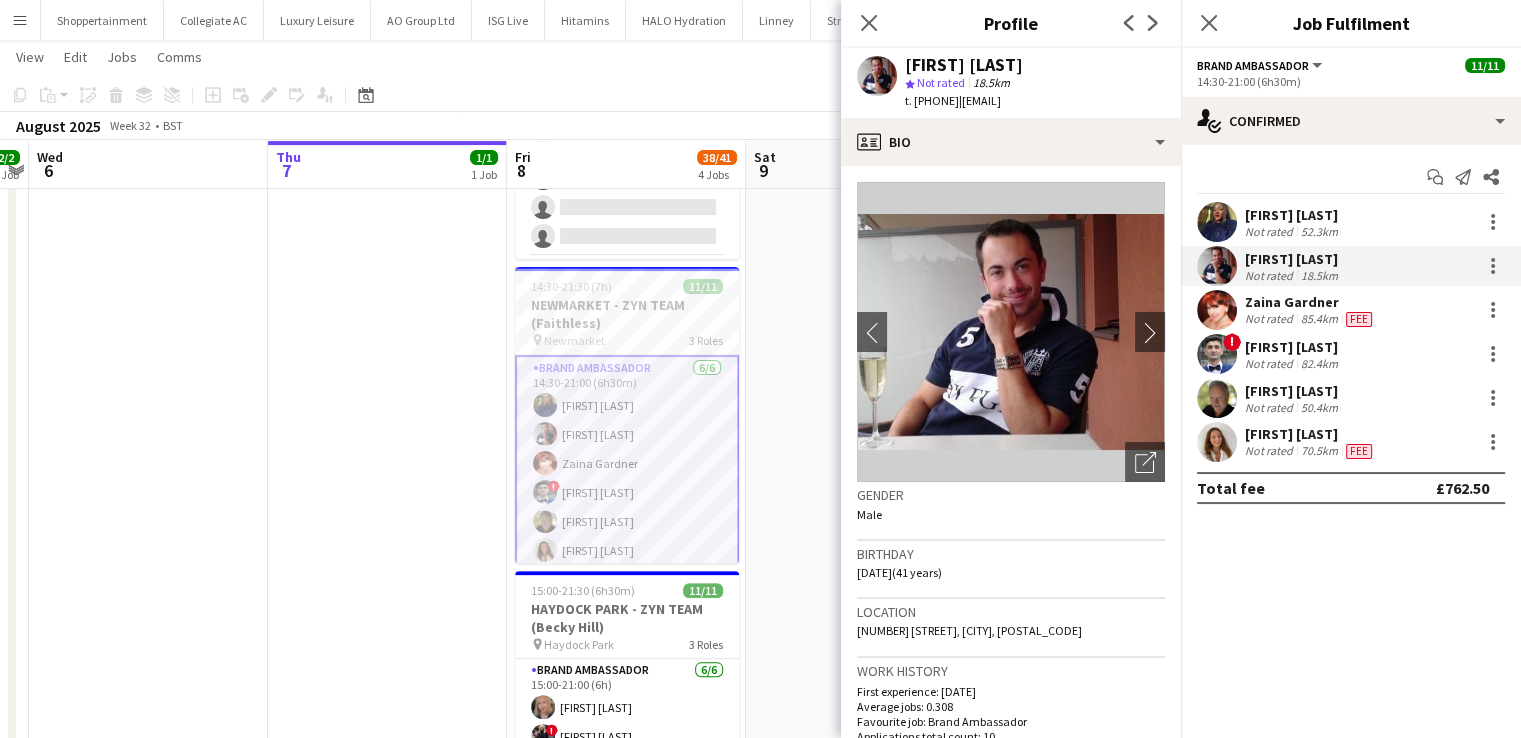 click on "[FIRST] [LAST]" at bounding box center (1293, 215) 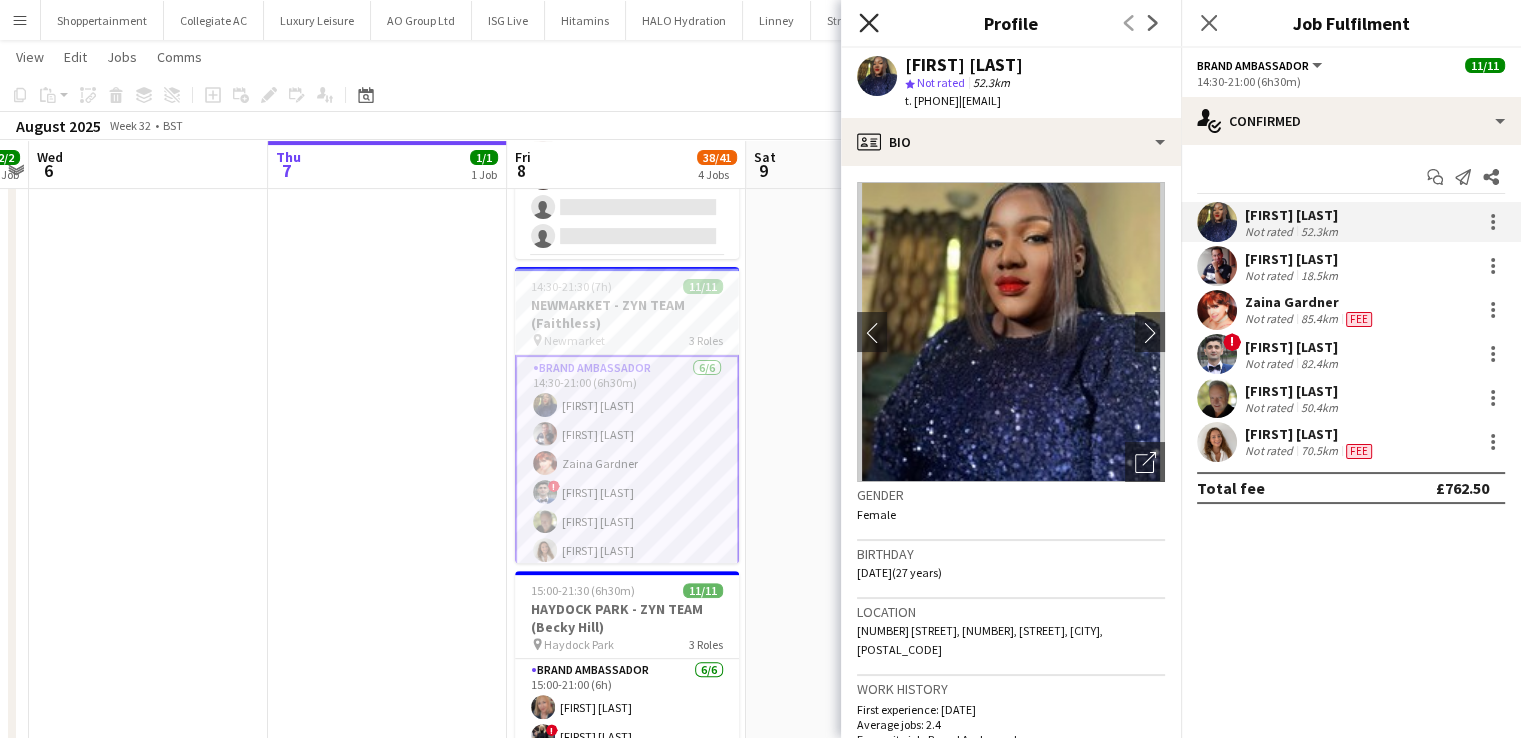 click on "Close pop-in" 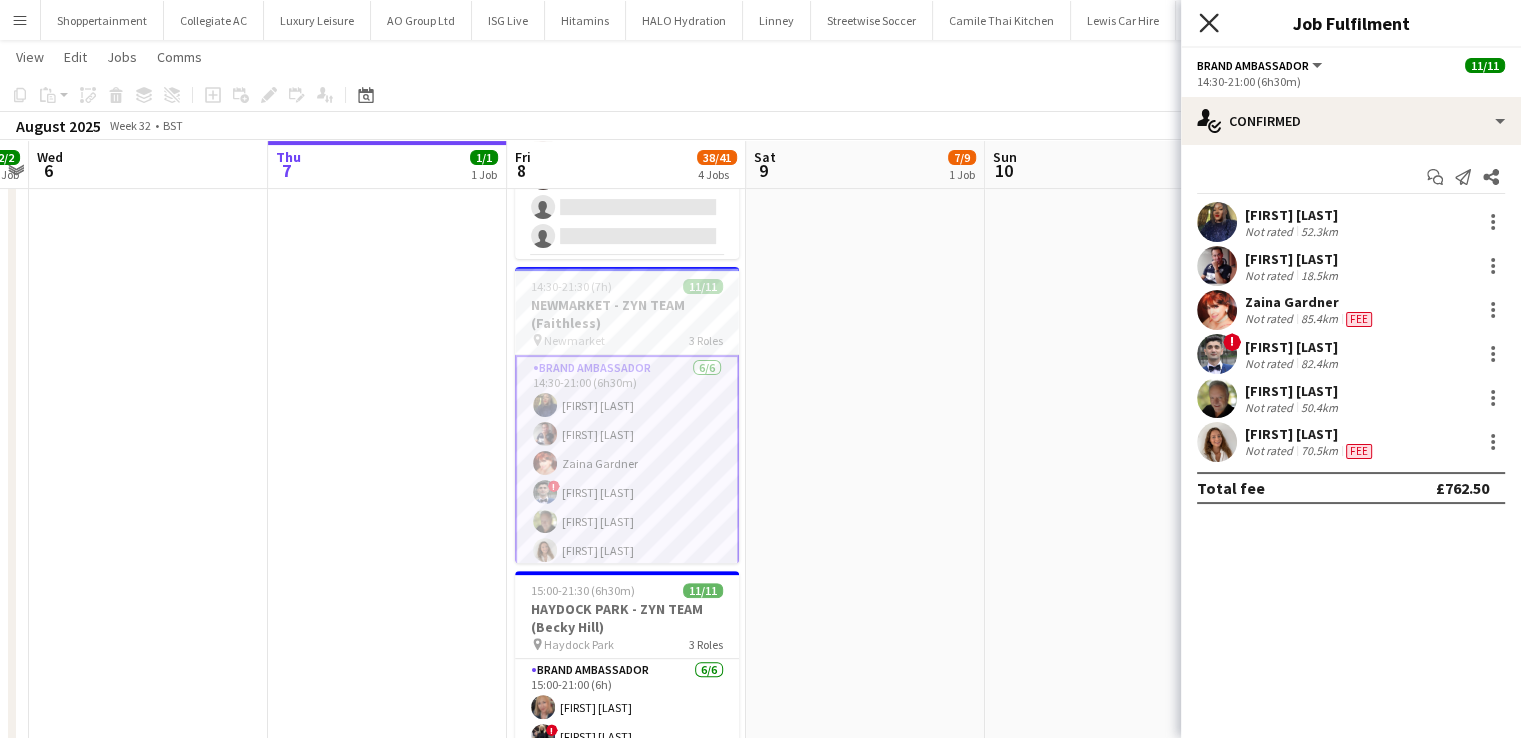 click on "Close pop-in" 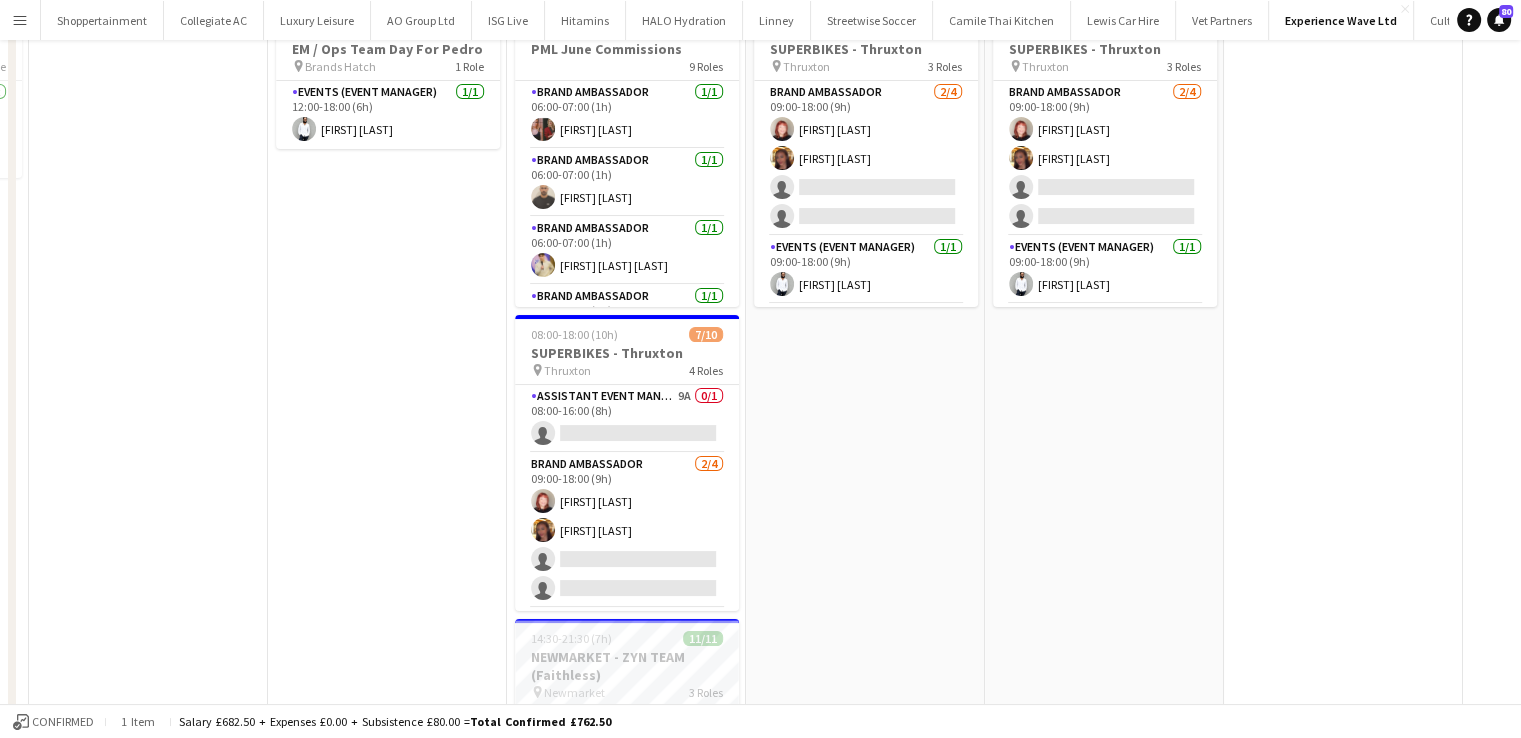 scroll, scrollTop: 0, scrollLeft: 0, axis: both 